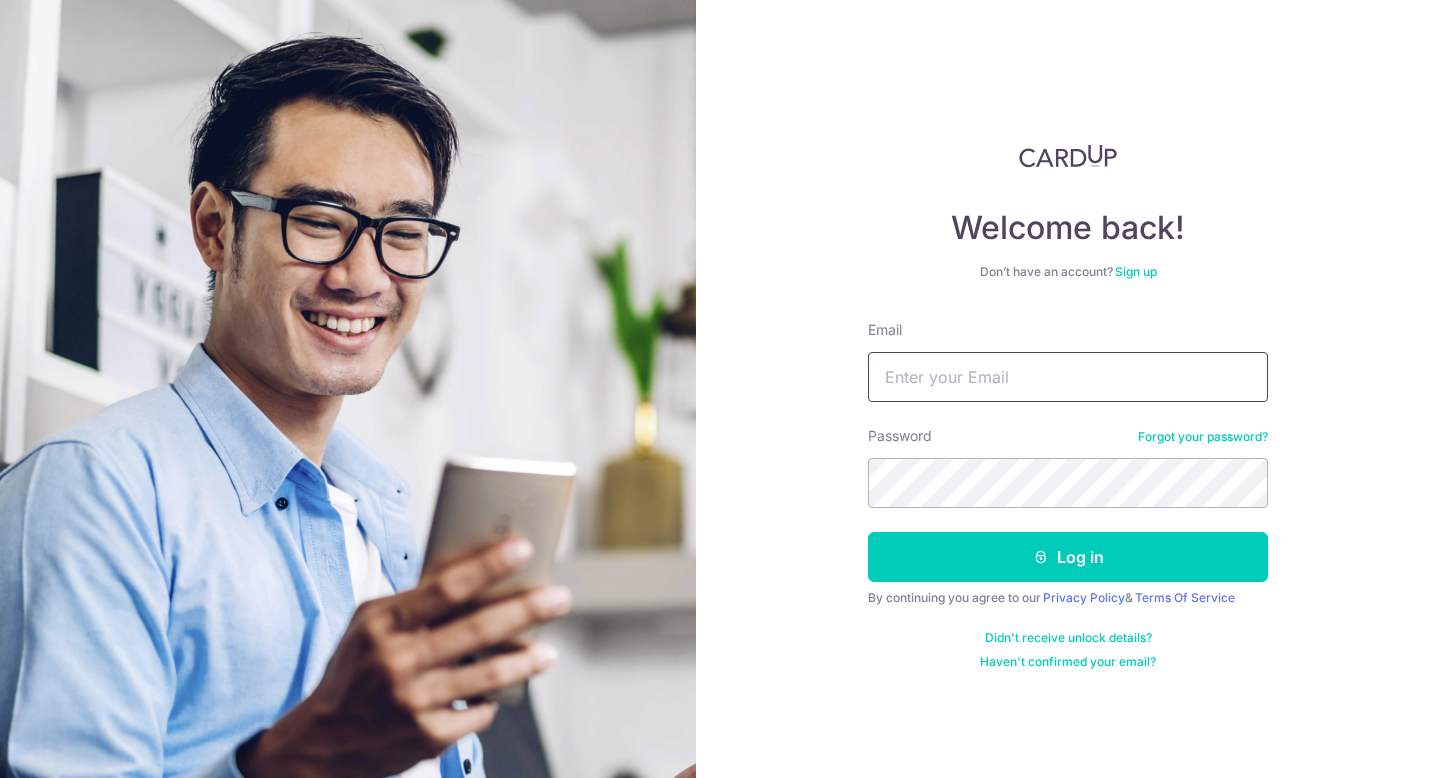 scroll, scrollTop: 0, scrollLeft: 0, axis: both 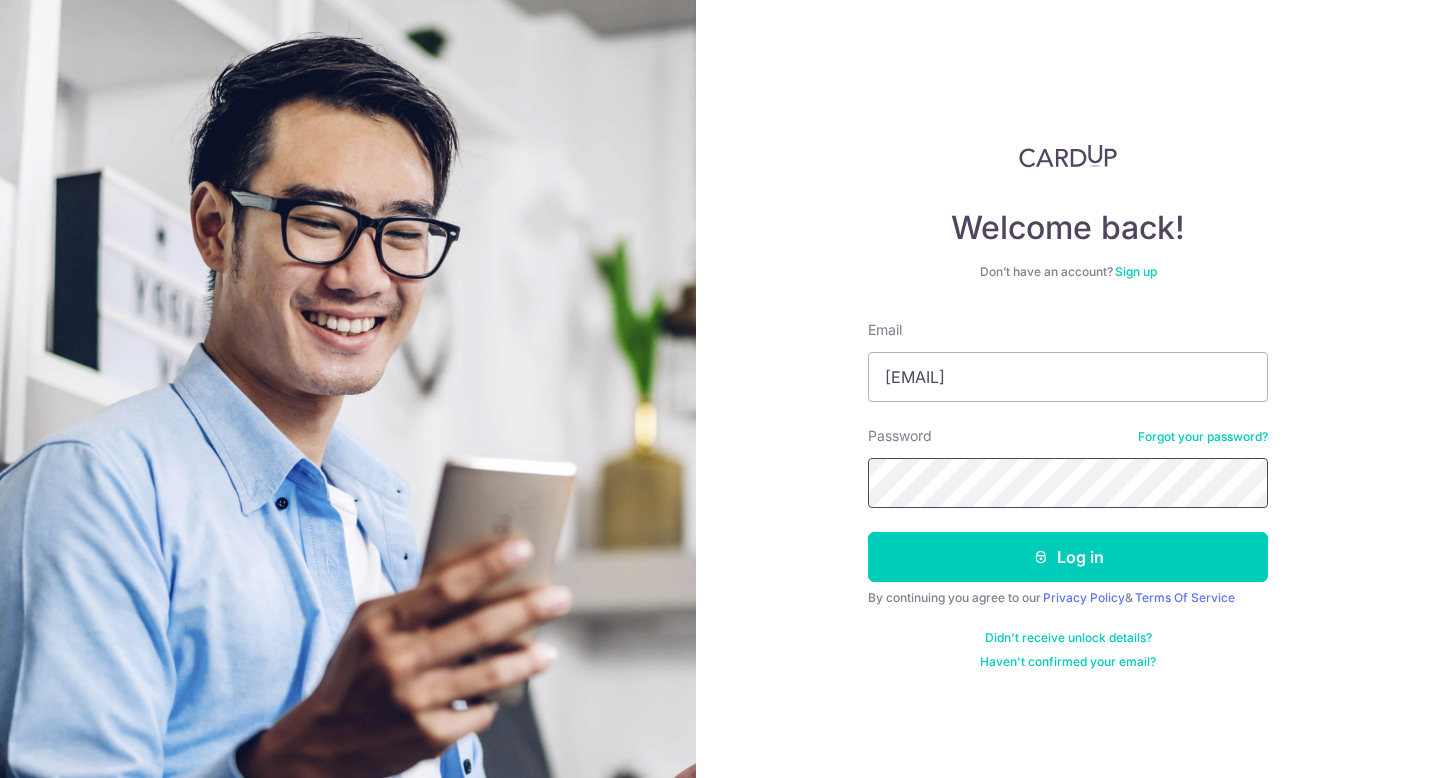 click on "Log in" at bounding box center [1068, 557] 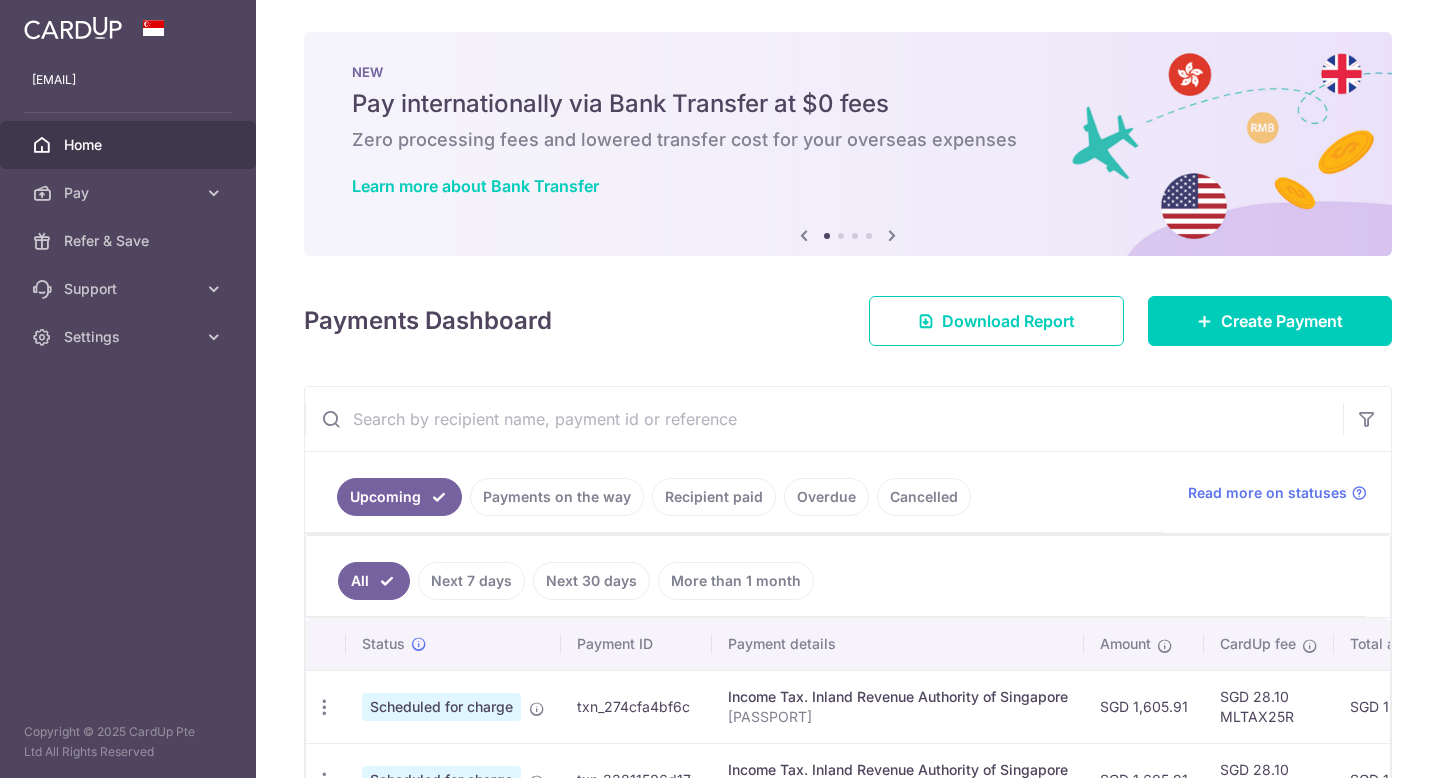 scroll, scrollTop: 0, scrollLeft: 0, axis: both 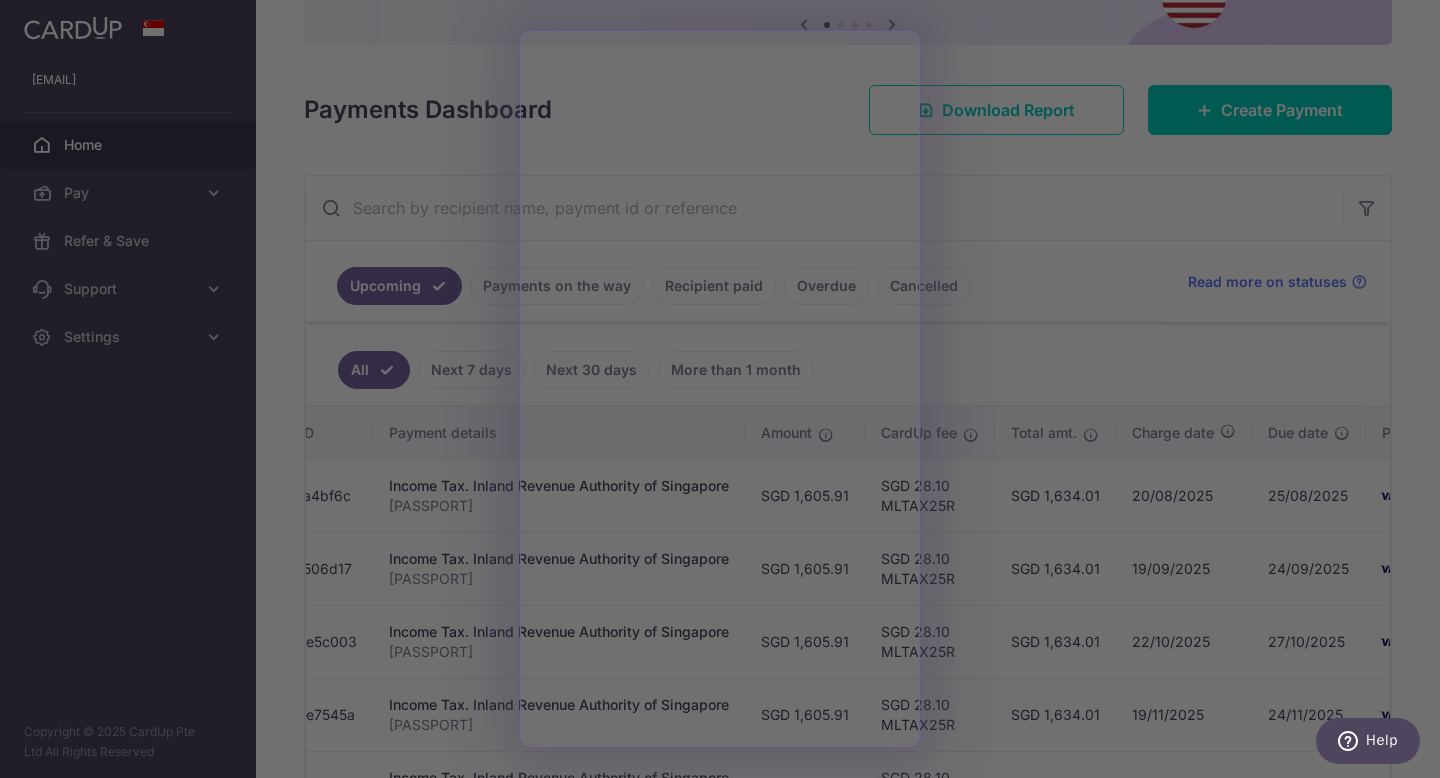 click at bounding box center (727, 393) 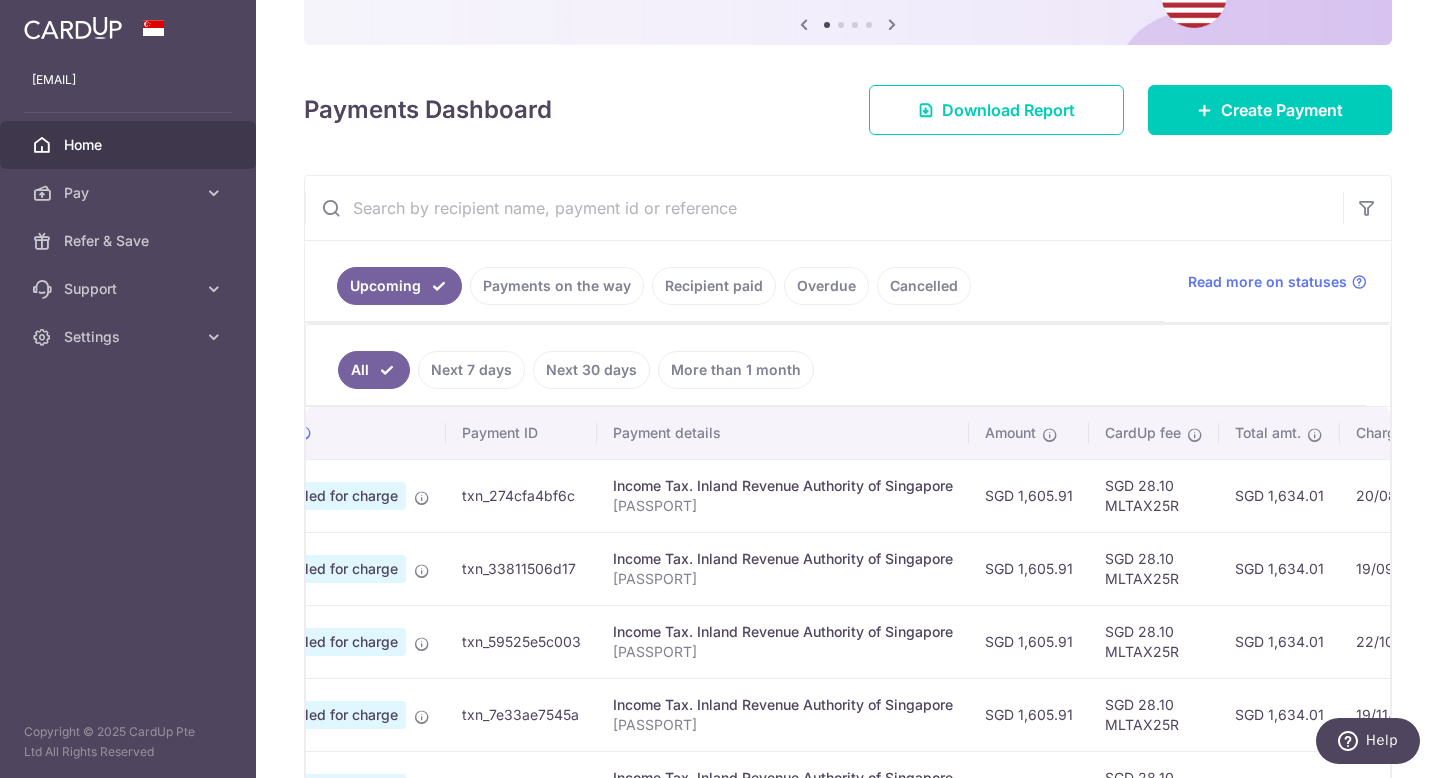 scroll, scrollTop: 0, scrollLeft: 0, axis: both 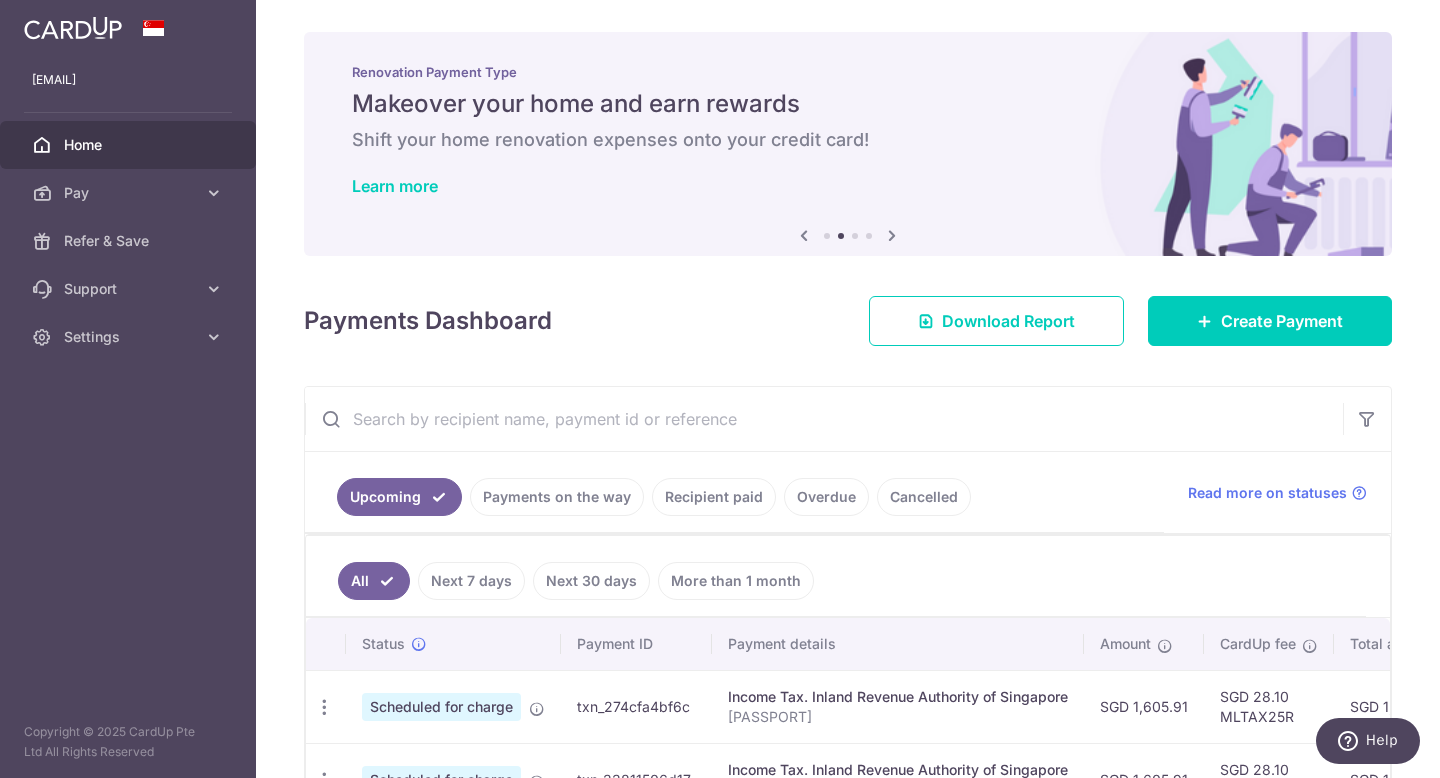 click on "Payments Dashboard
Download Report
Create Payment" at bounding box center [848, 317] 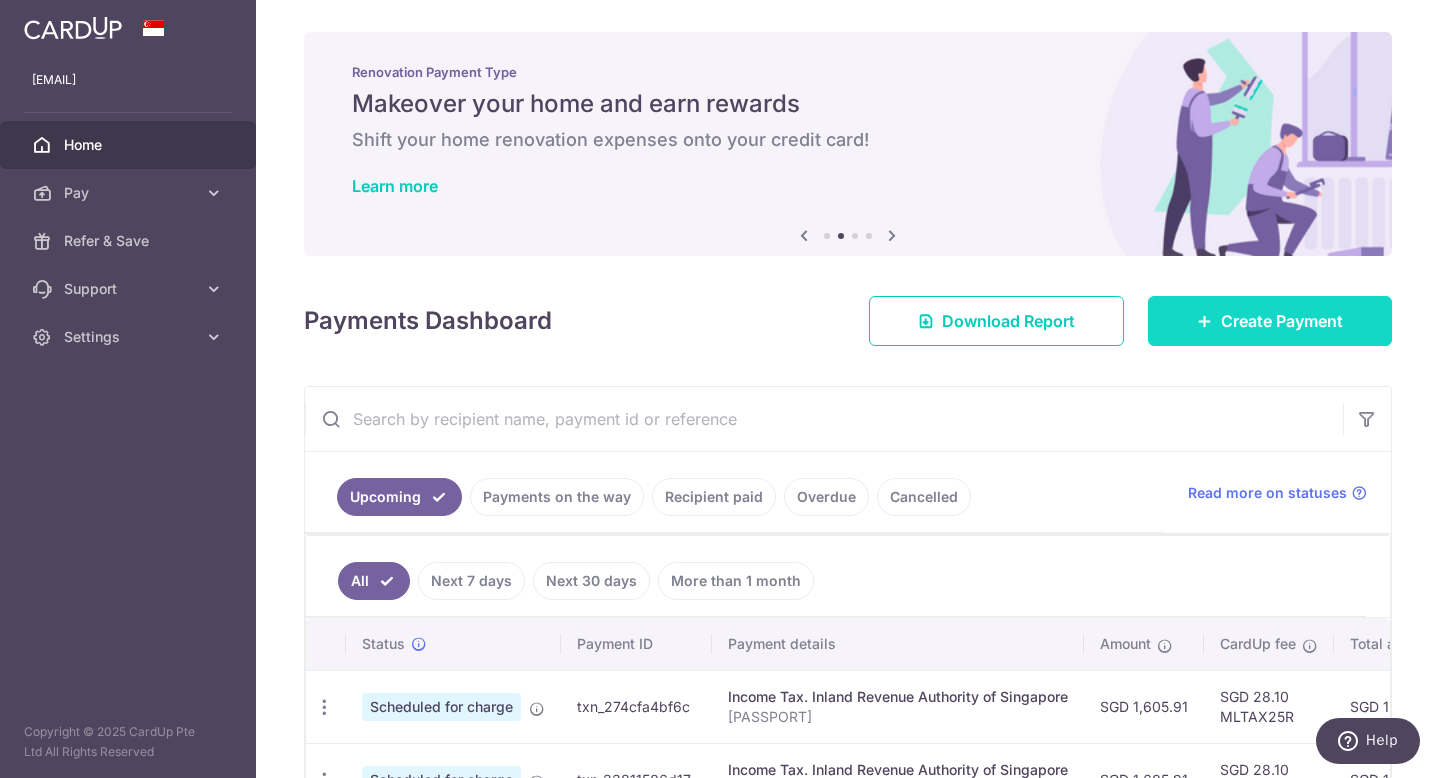 click at bounding box center (1205, 321) 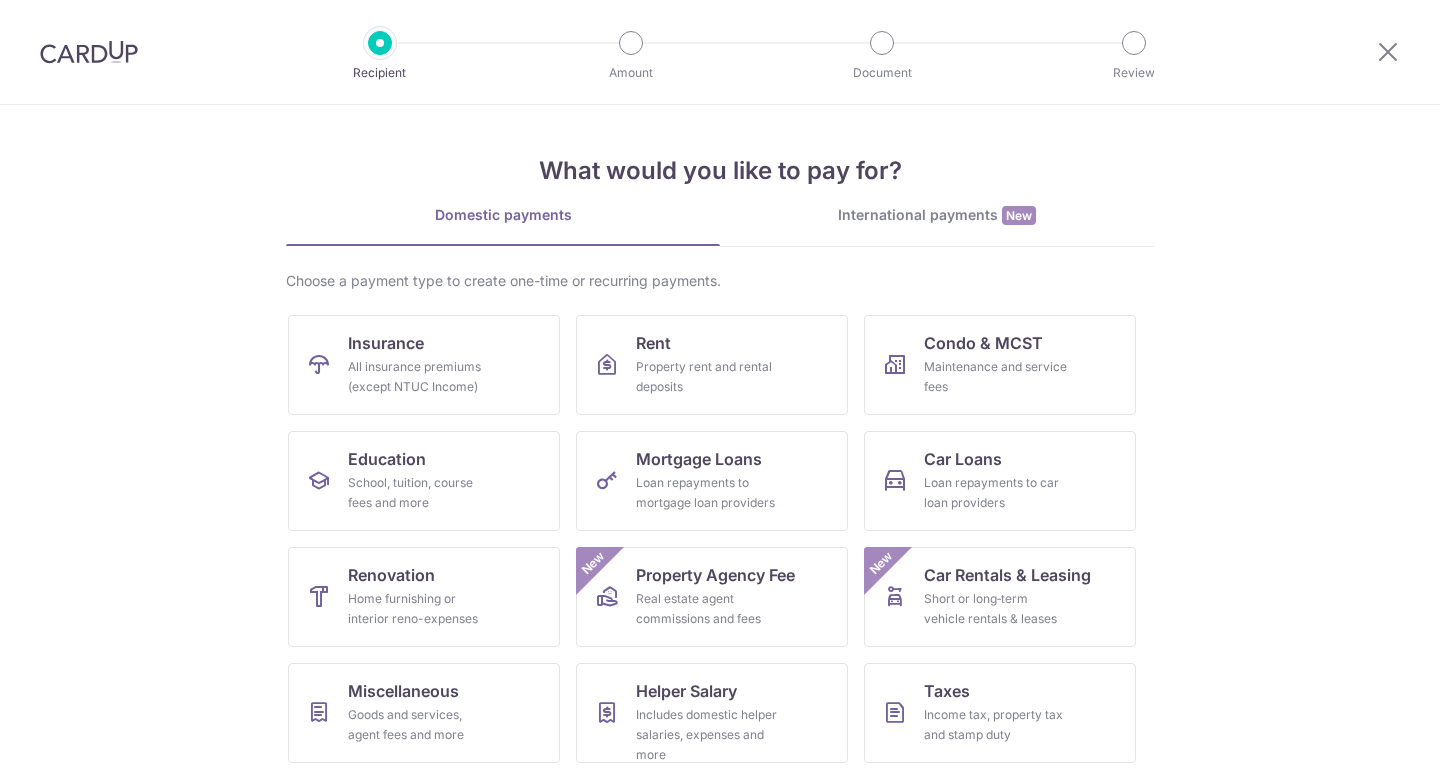 scroll, scrollTop: 0, scrollLeft: 0, axis: both 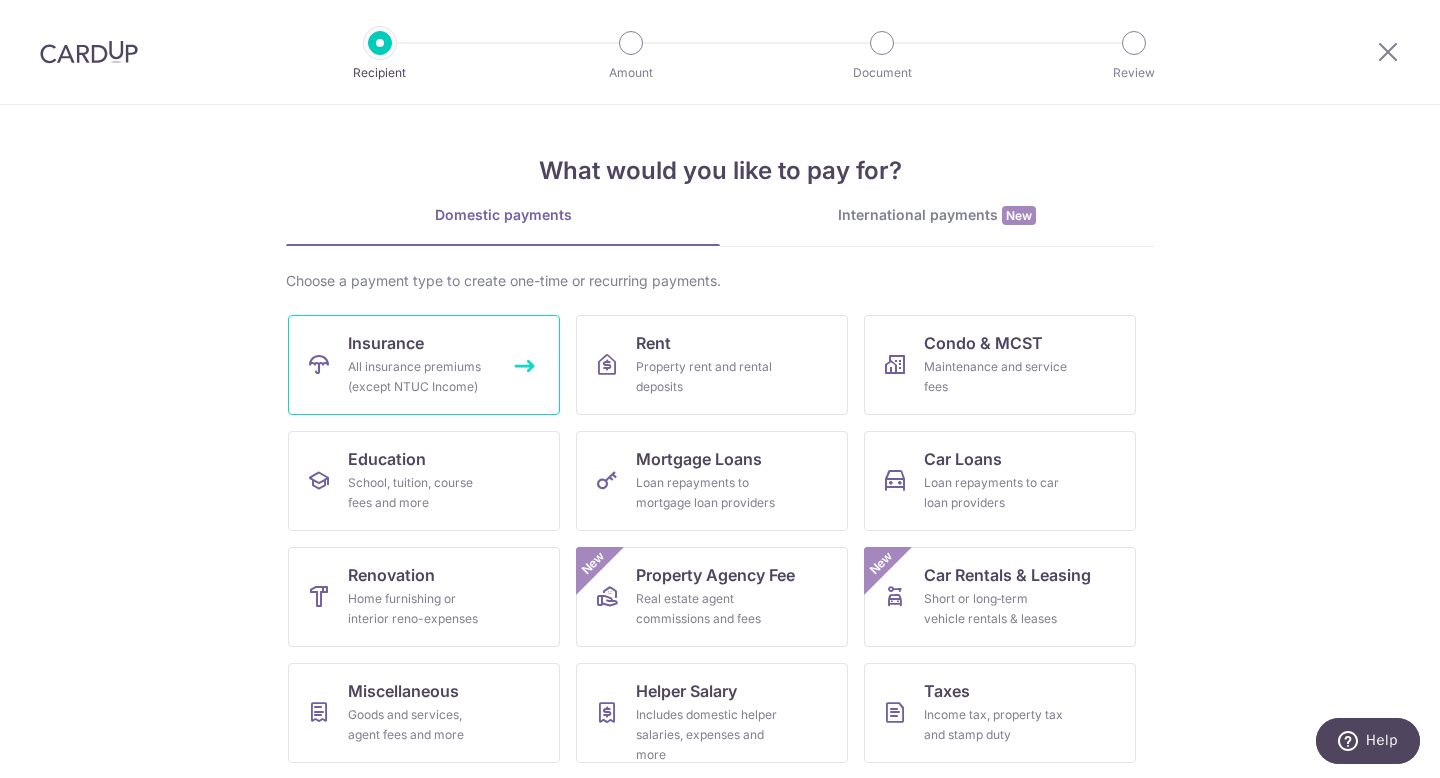 click on "All insurance premiums (except NTUC Income)" at bounding box center (420, 377) 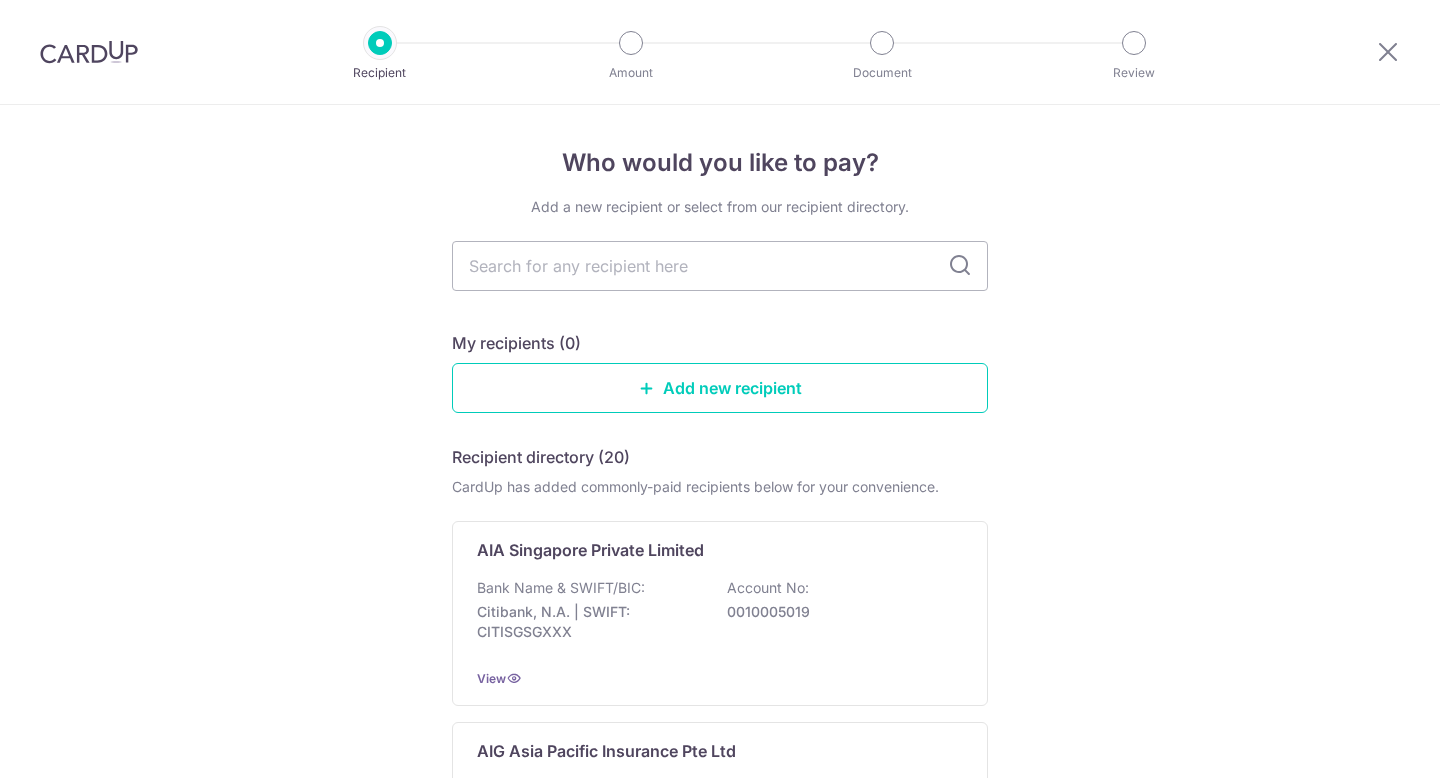 scroll, scrollTop: 0, scrollLeft: 0, axis: both 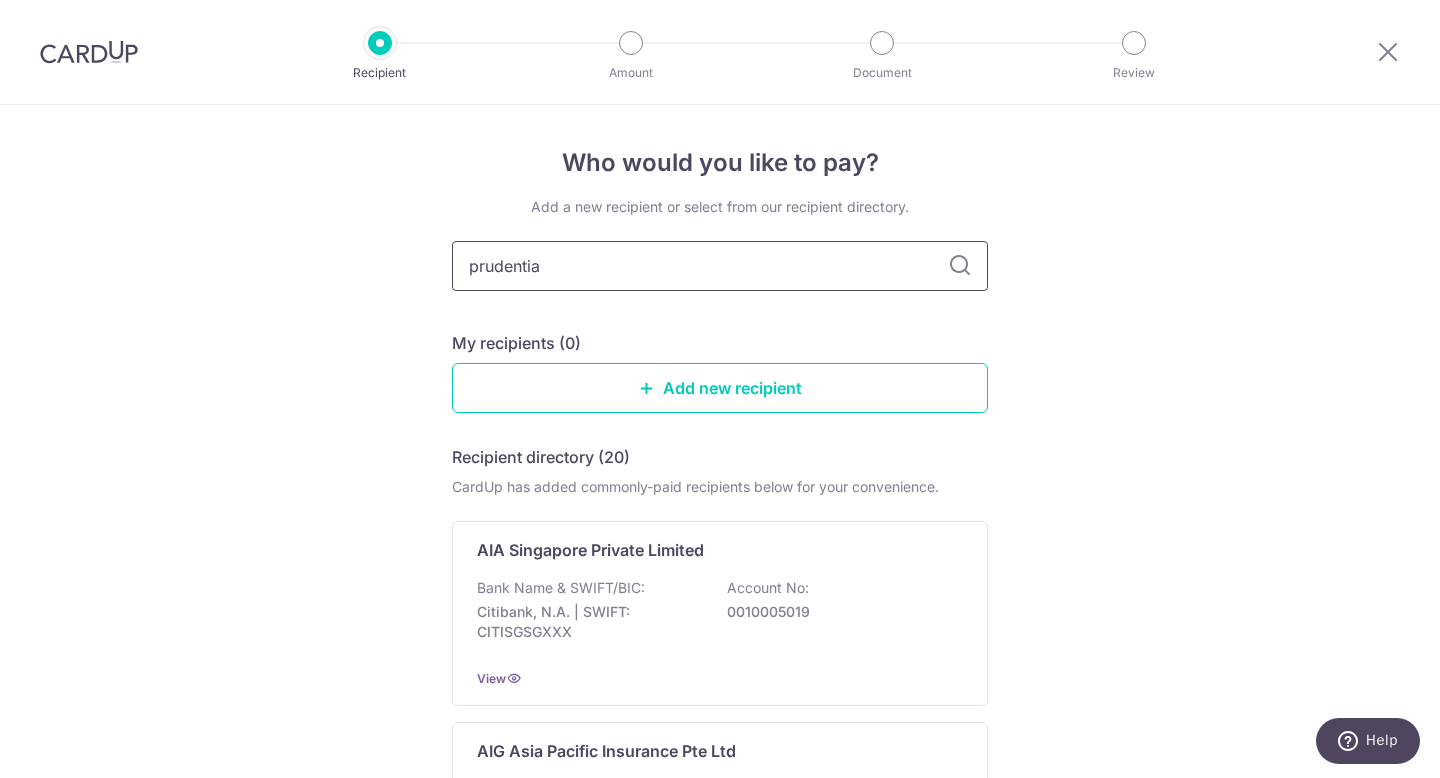 type on "prudential" 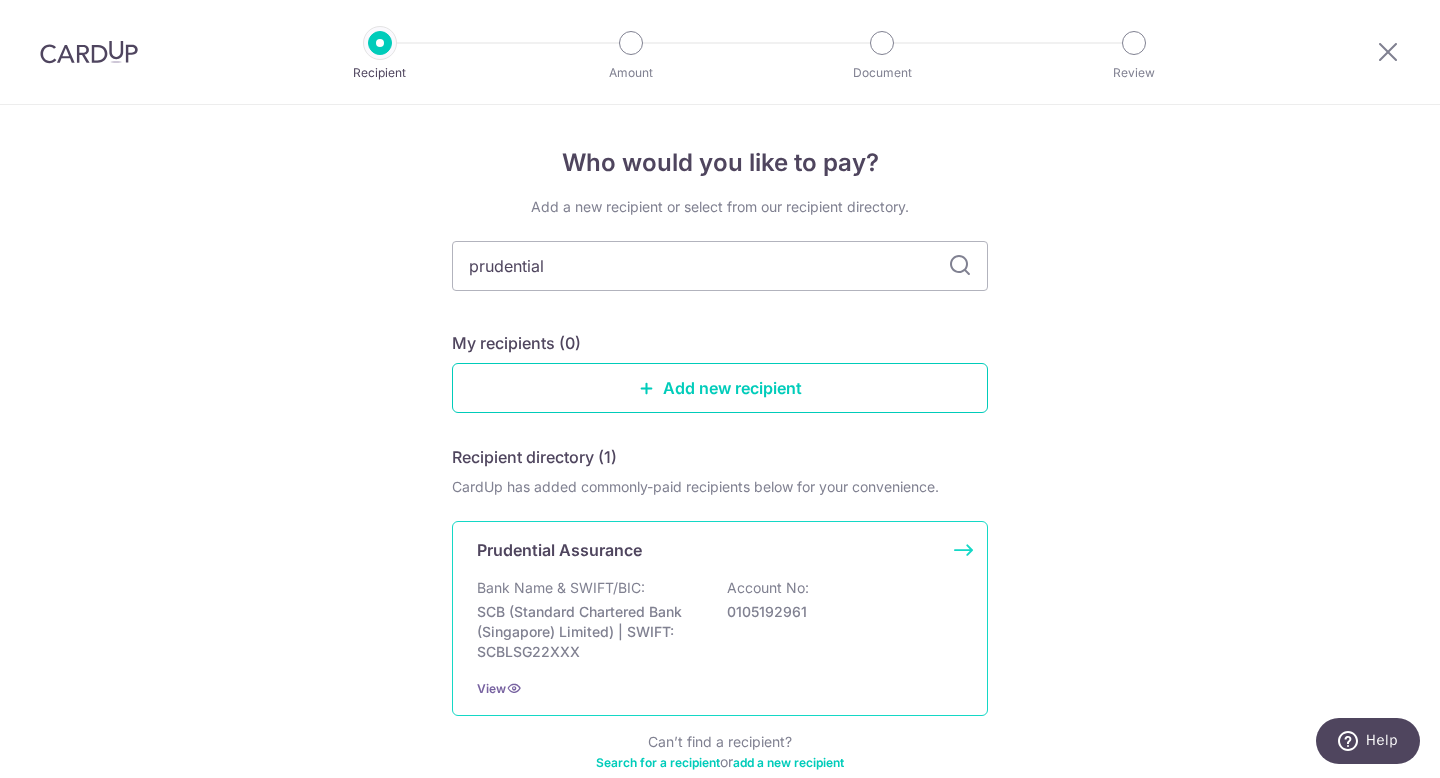 scroll, scrollTop: 112, scrollLeft: 0, axis: vertical 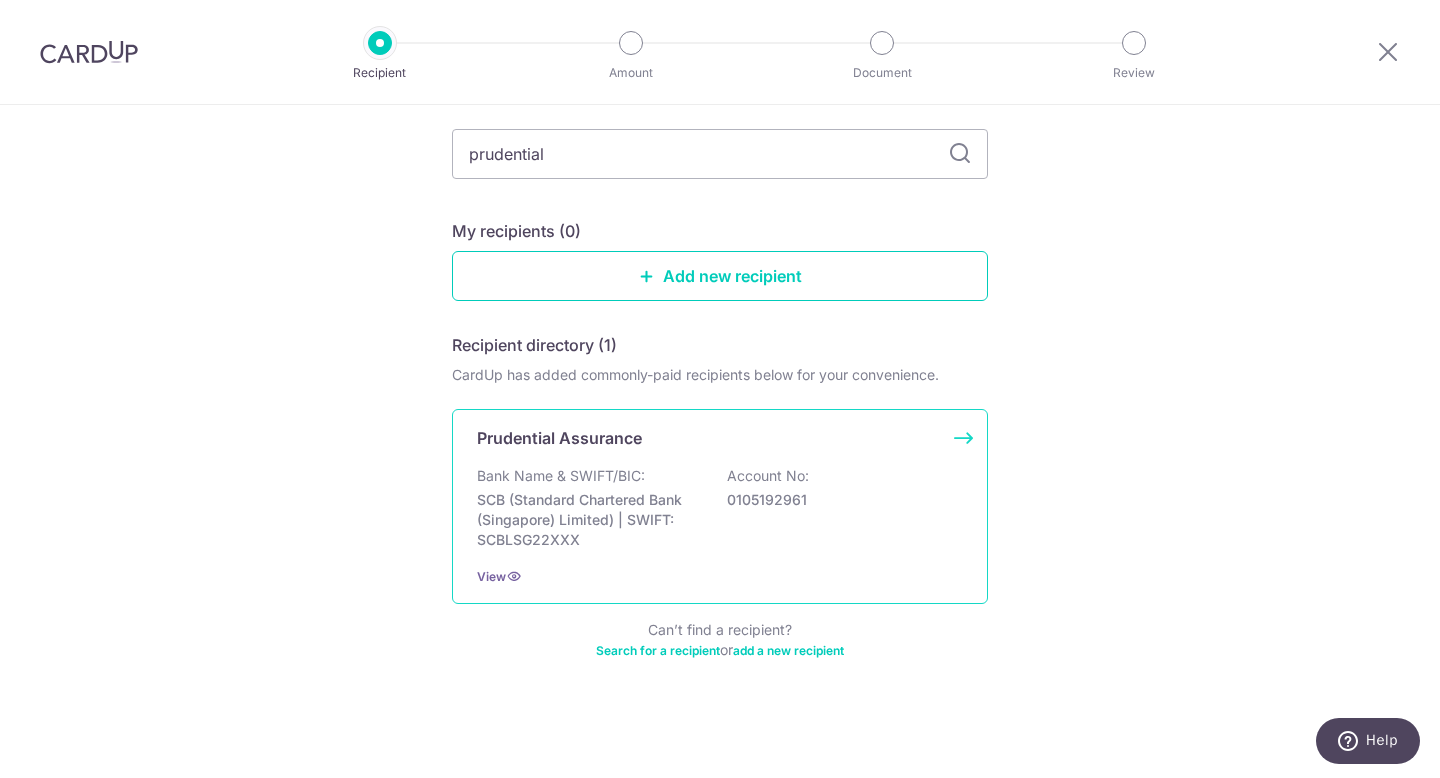 click on "Bank Name & SWIFT/BIC:
SCB (Standard Chartered Bank (Singapore) Limited) | SWIFT: SCBLSG22XXX
Account No:
0105192961" at bounding box center (720, 508) 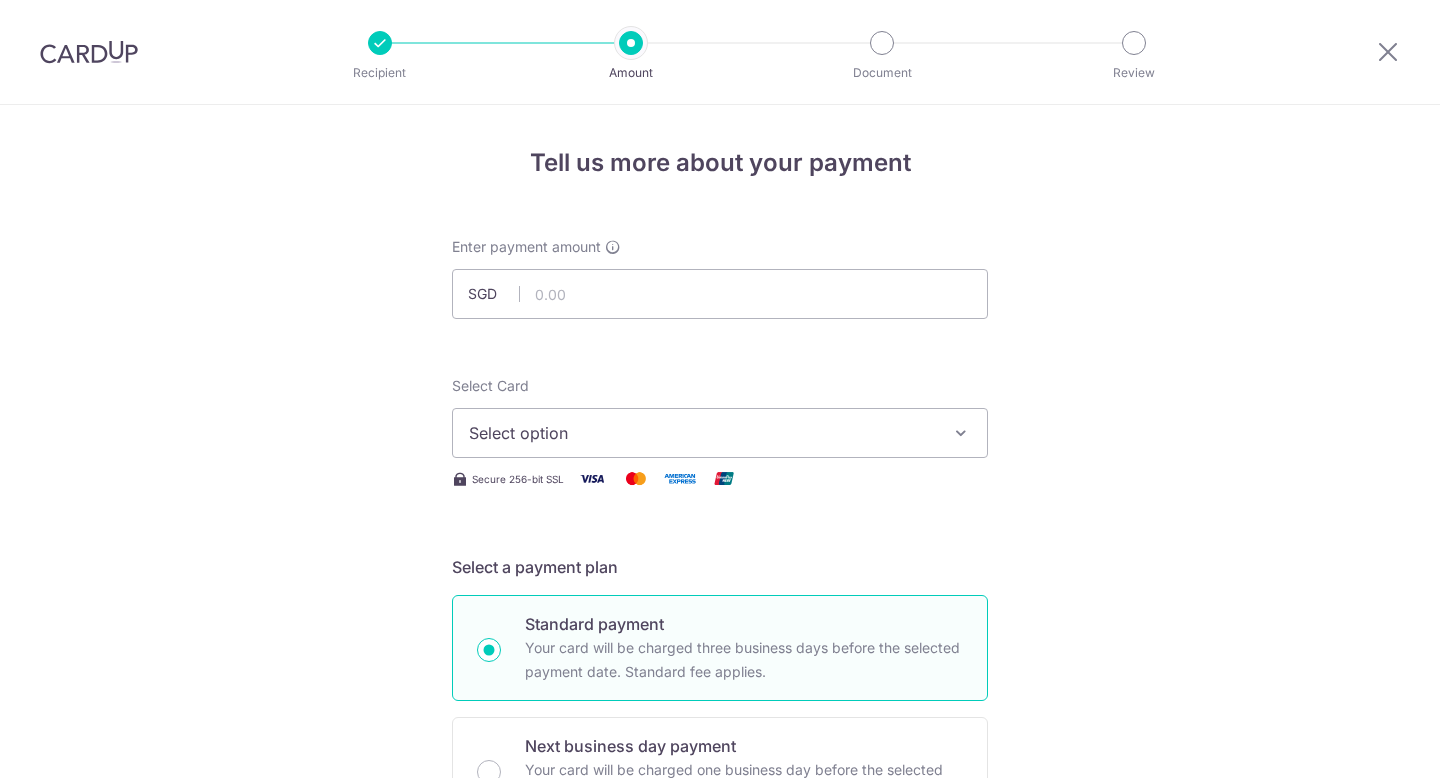 scroll, scrollTop: 0, scrollLeft: 0, axis: both 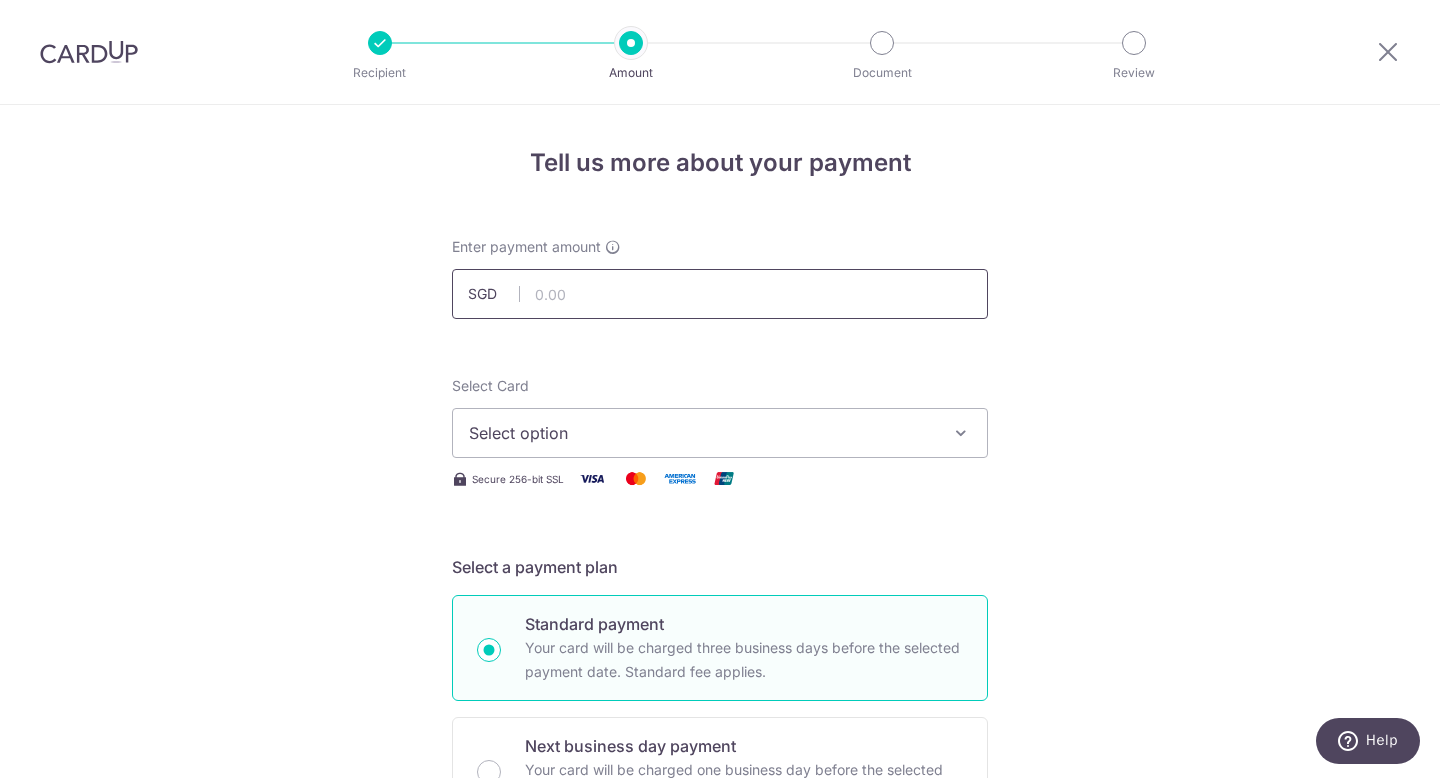 click at bounding box center (720, 294) 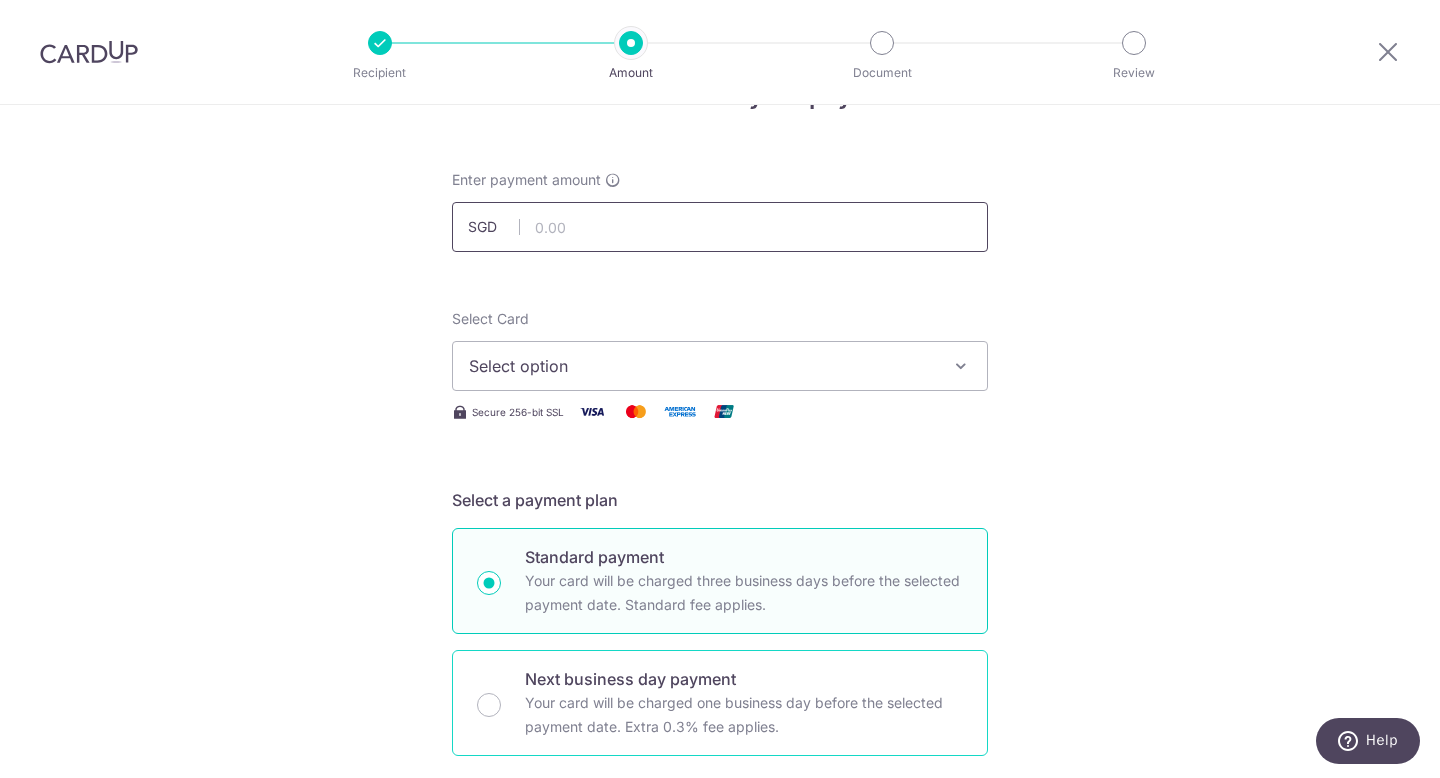 scroll, scrollTop: 0, scrollLeft: 0, axis: both 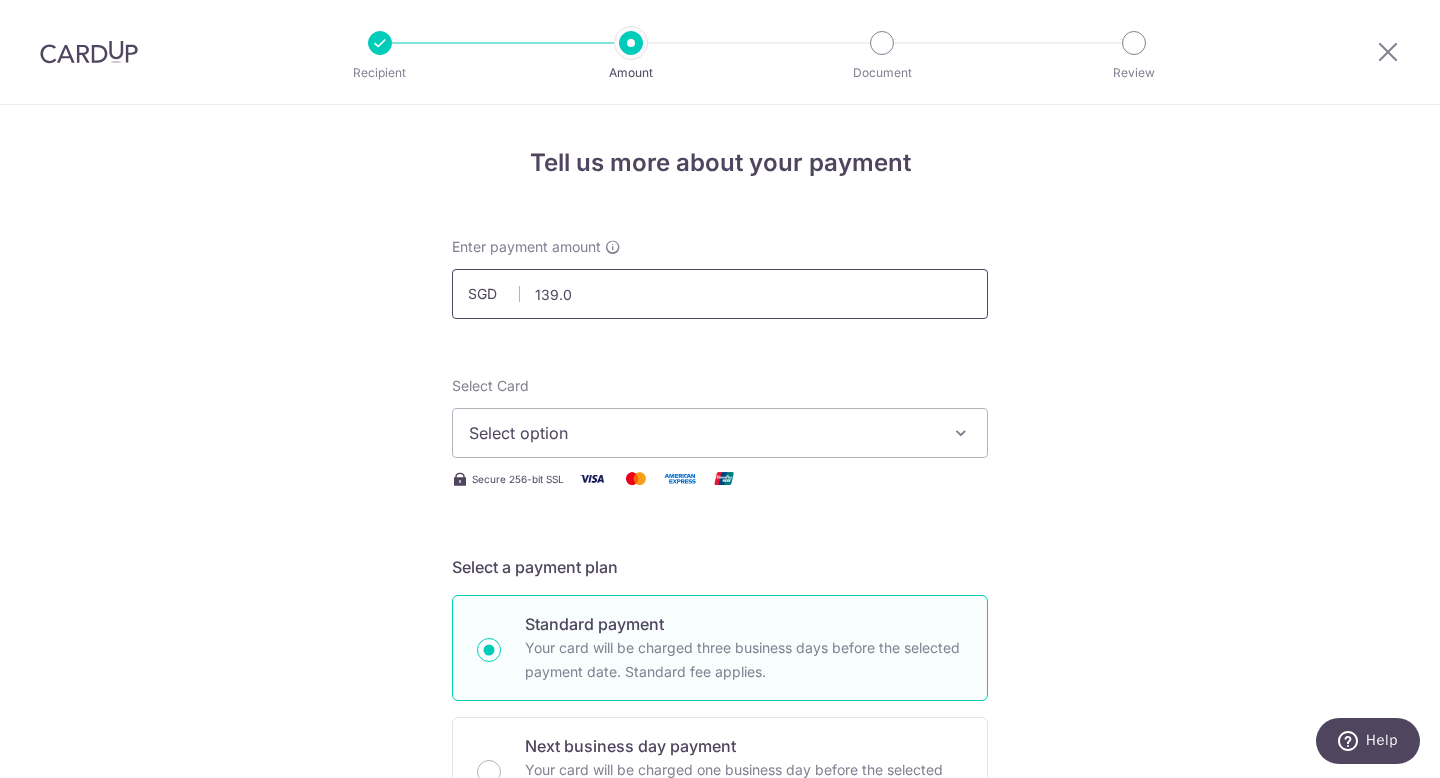 type on "139.00" 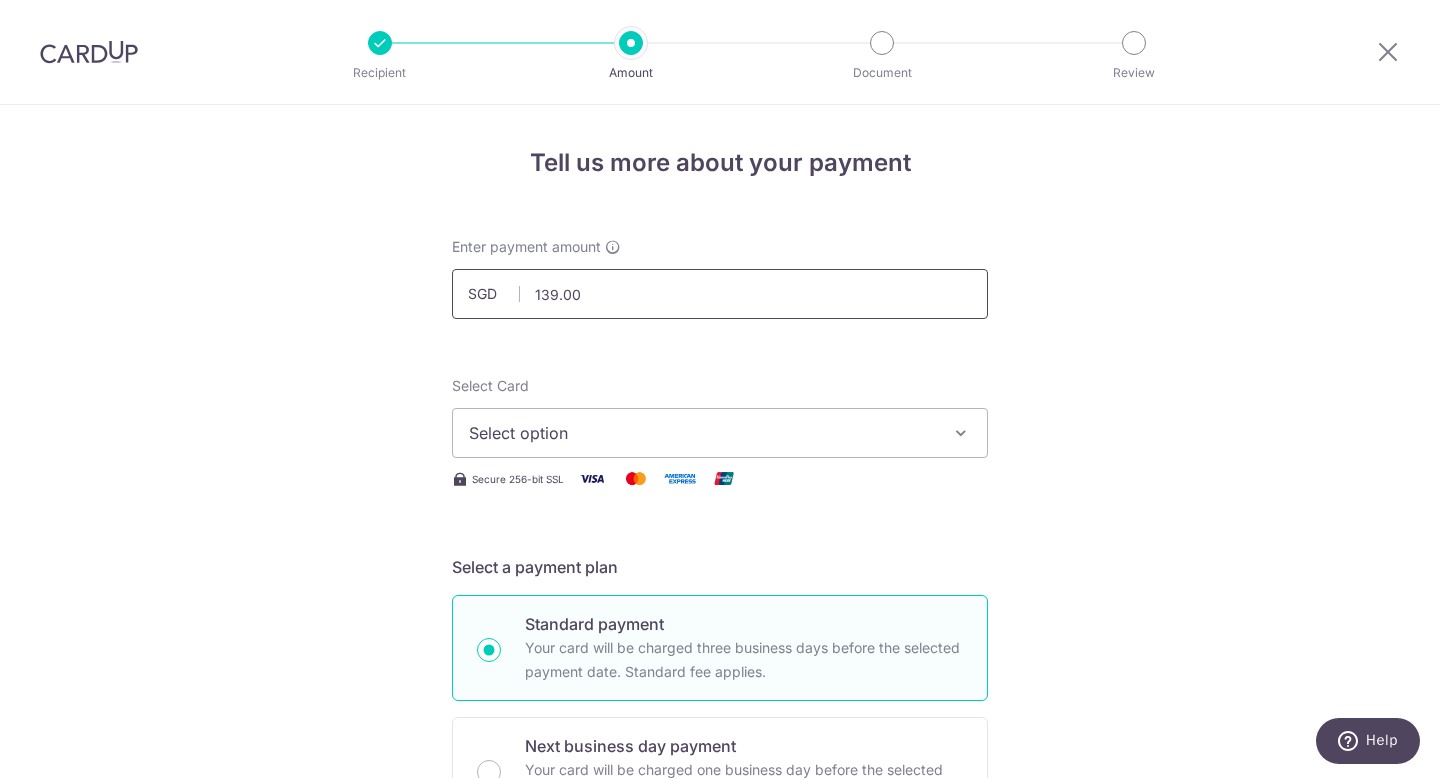 scroll, scrollTop: 113, scrollLeft: 0, axis: vertical 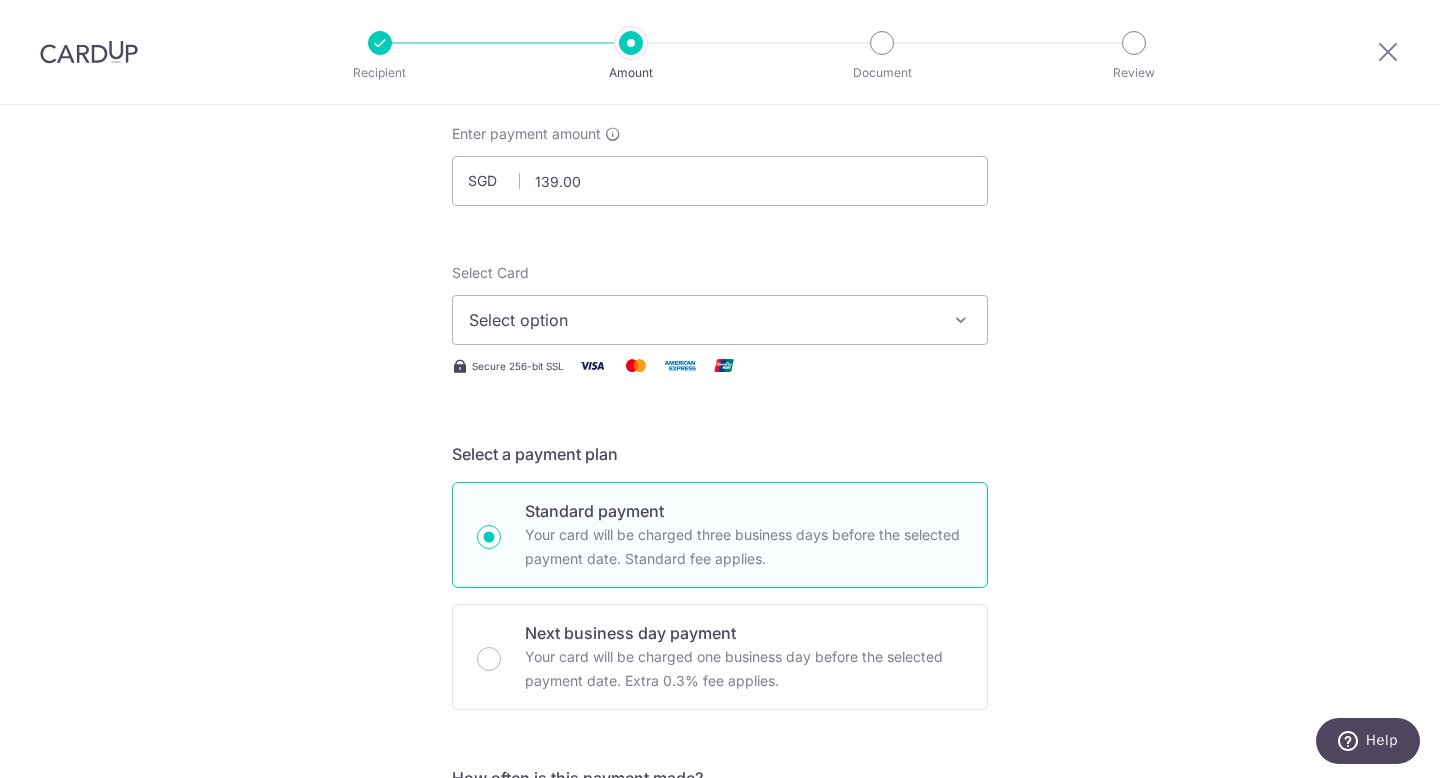 click on "Select option" at bounding box center (720, 320) 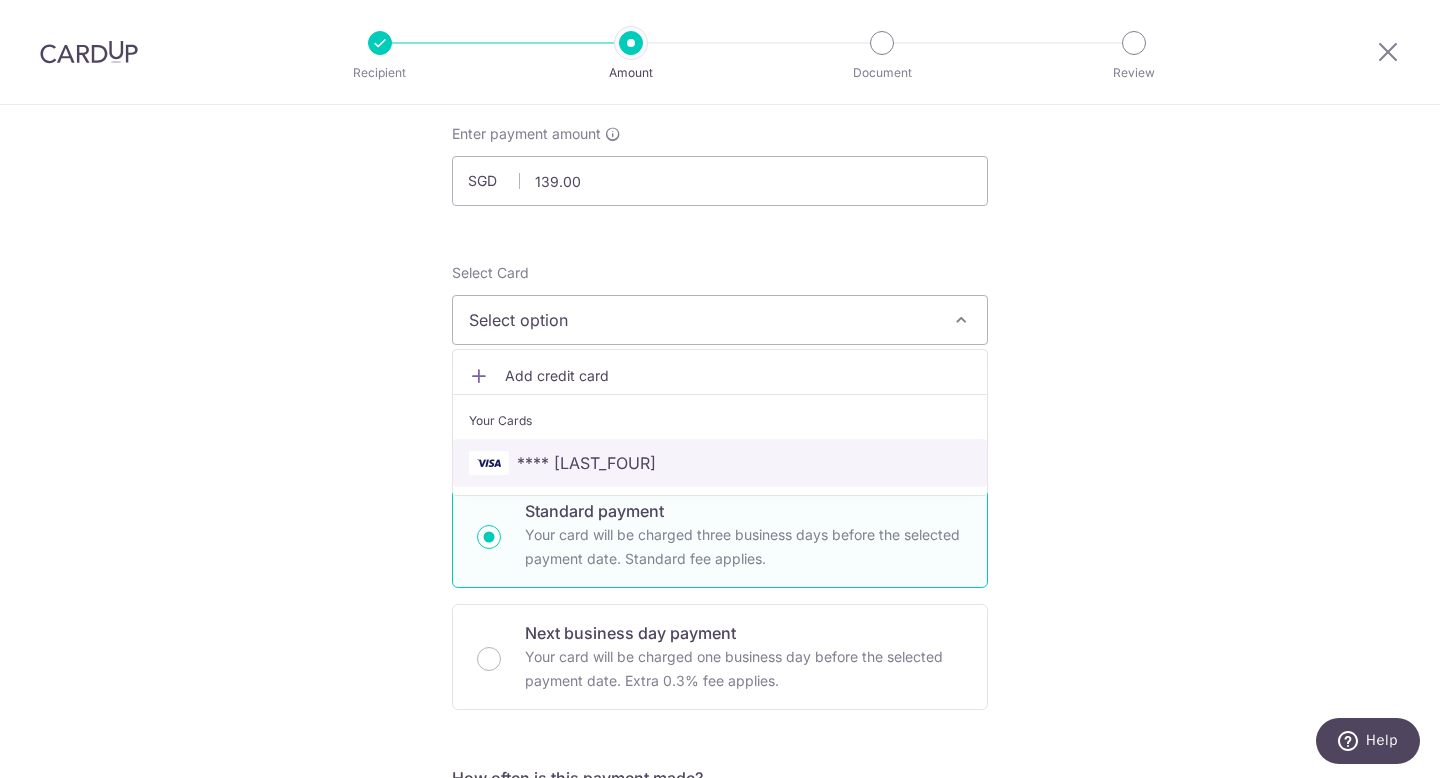 click on "**** 9298" at bounding box center [720, 463] 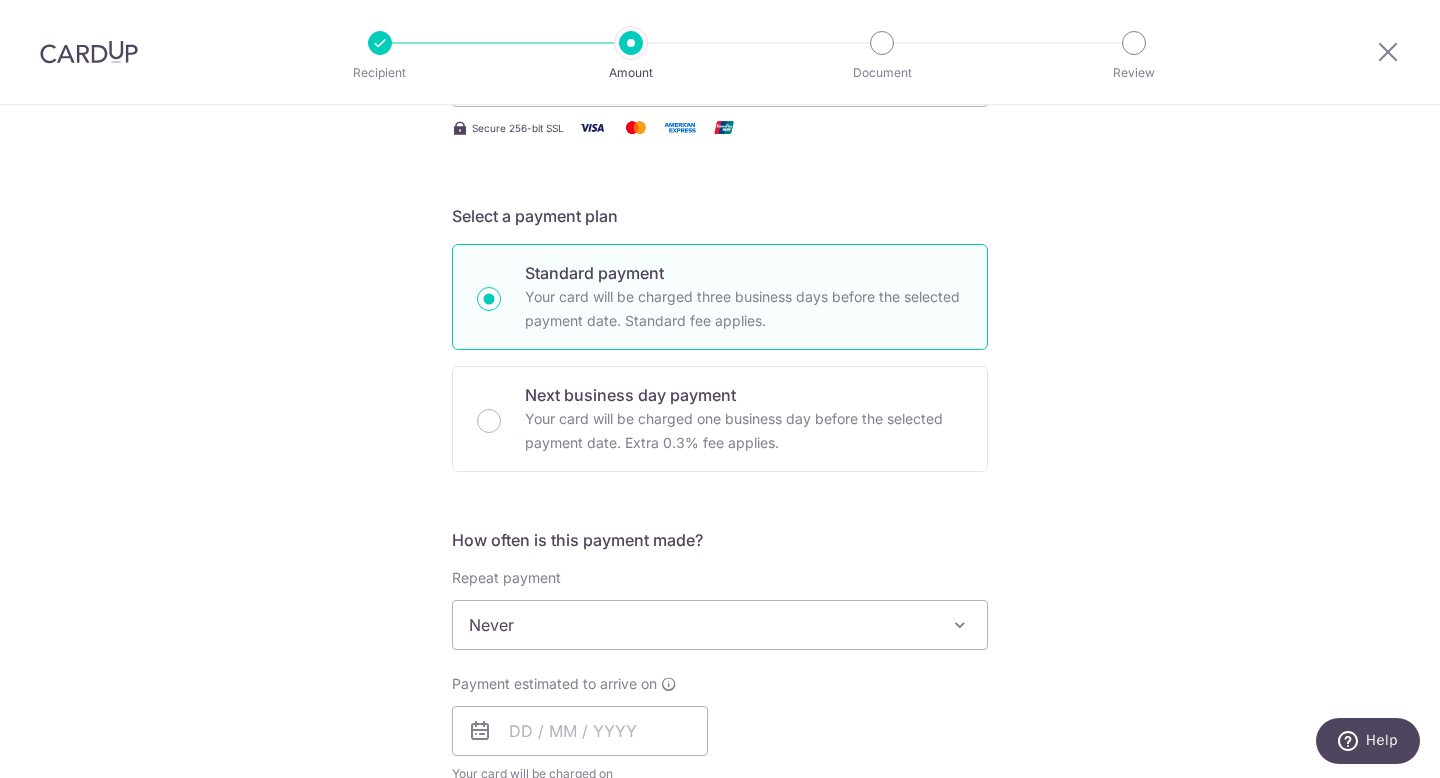 scroll, scrollTop: 355, scrollLeft: 0, axis: vertical 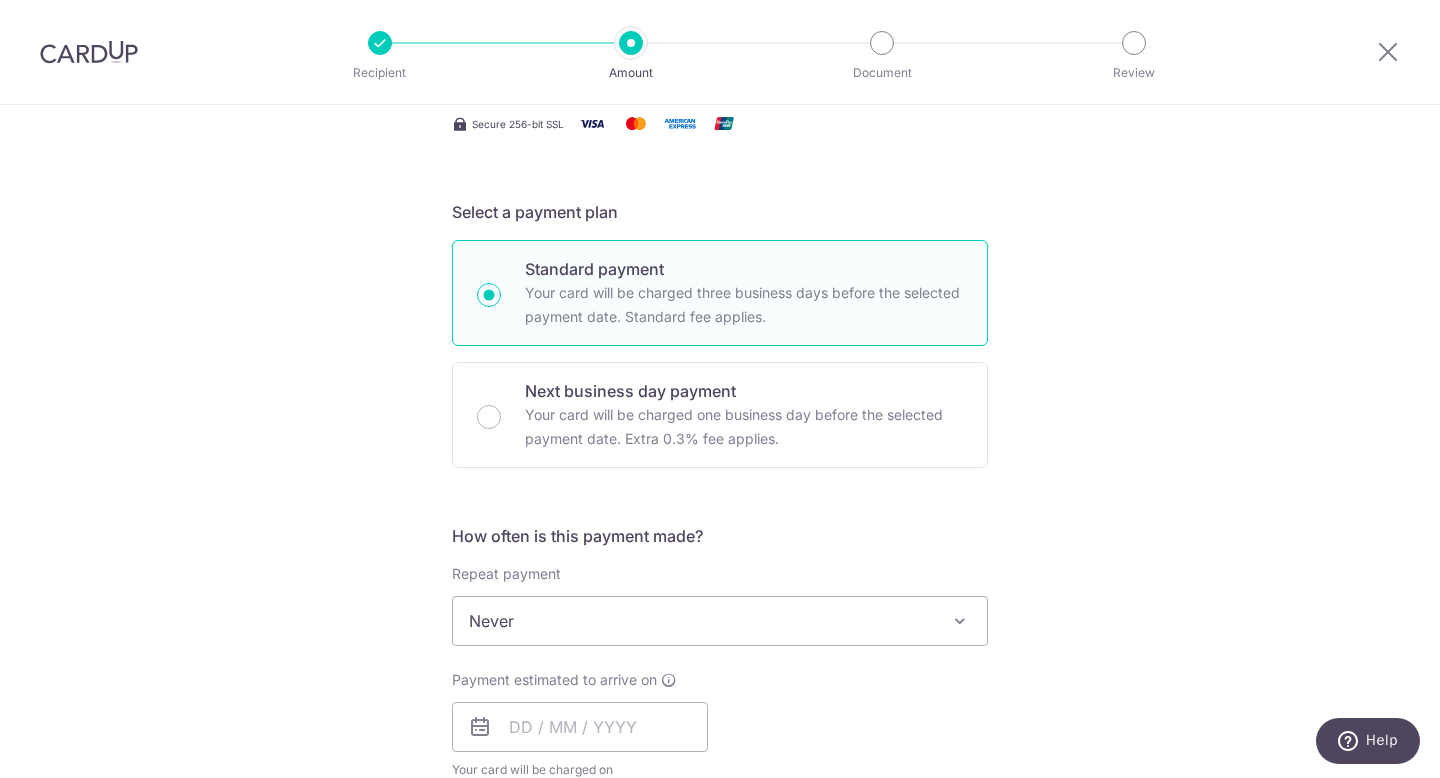click on "Never" at bounding box center [720, 621] 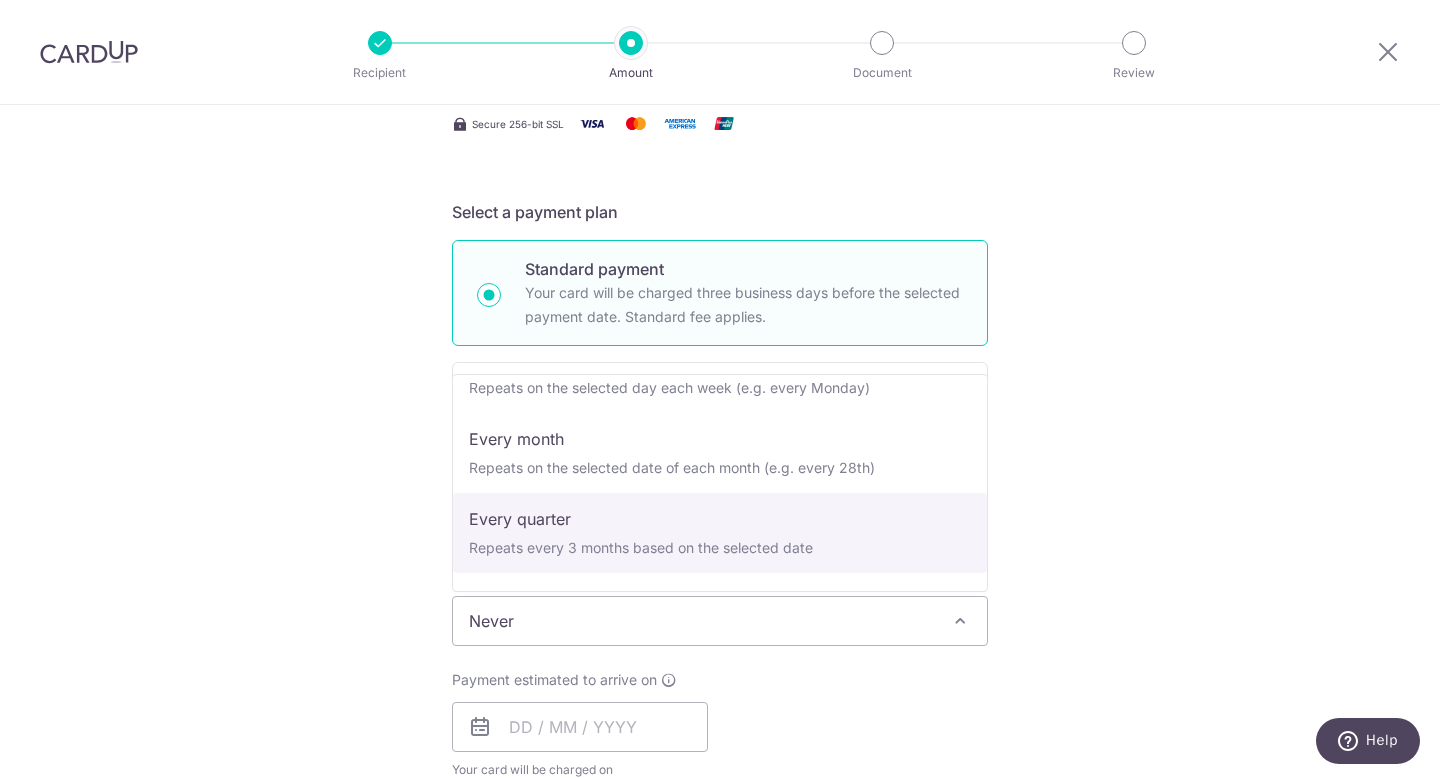 scroll, scrollTop: 280, scrollLeft: 0, axis: vertical 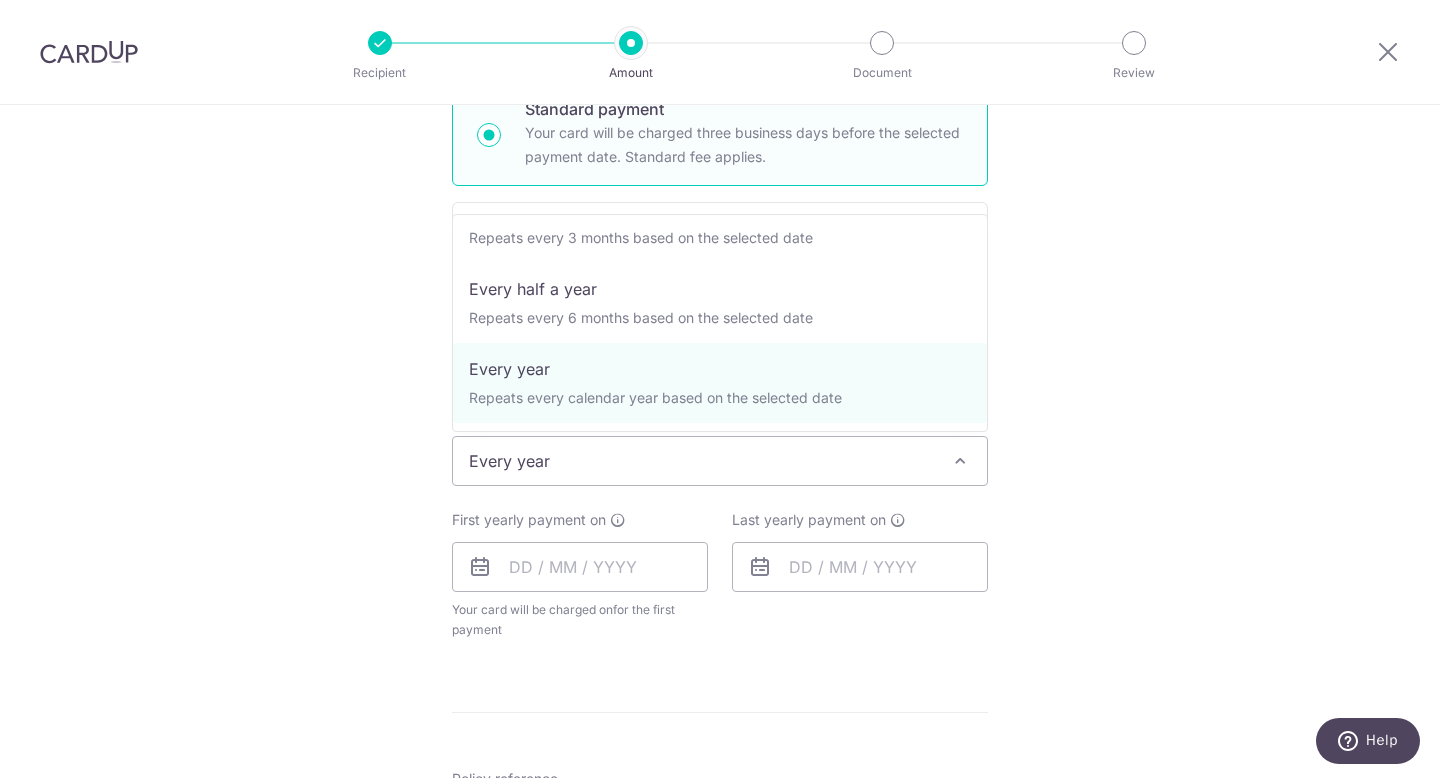 click on "Every year" at bounding box center (720, 461) 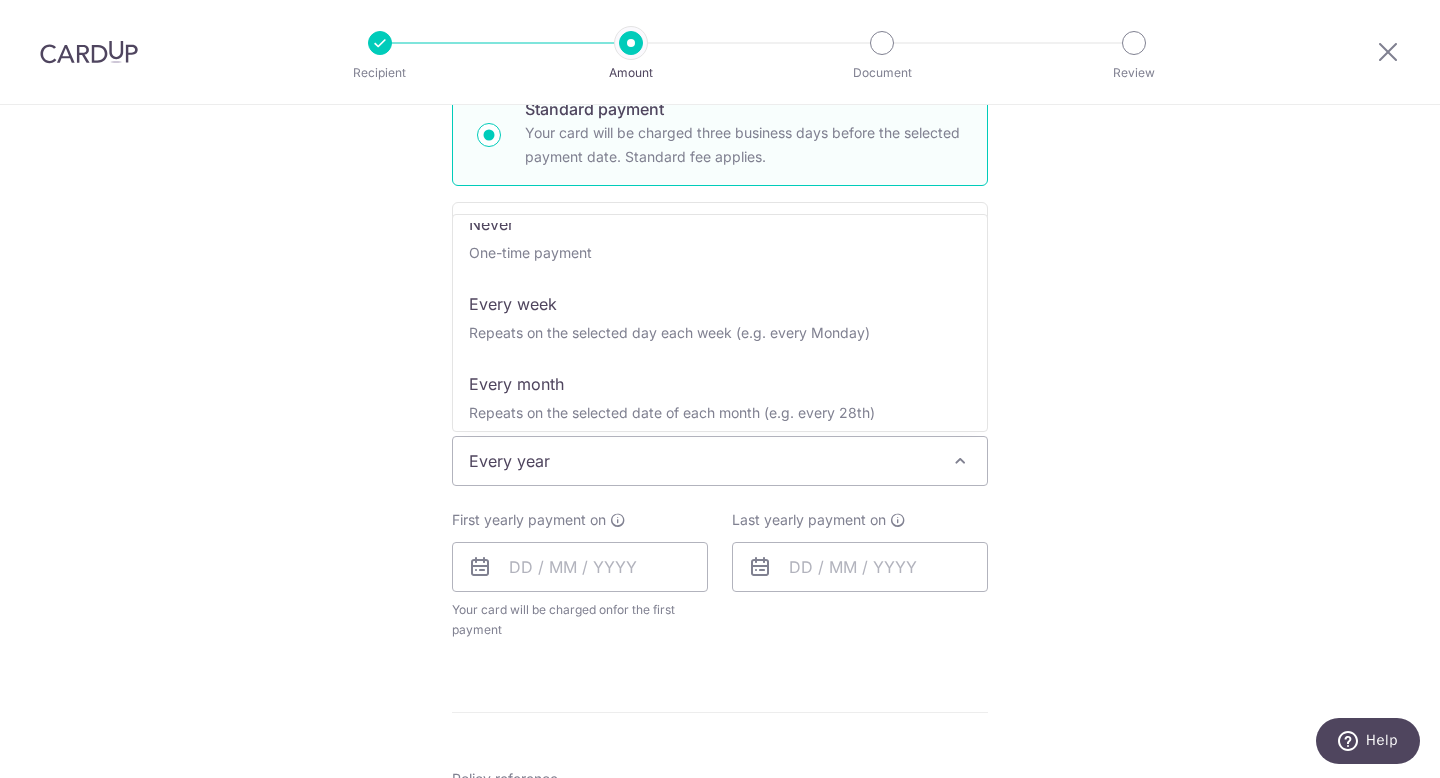 scroll, scrollTop: 0, scrollLeft: 0, axis: both 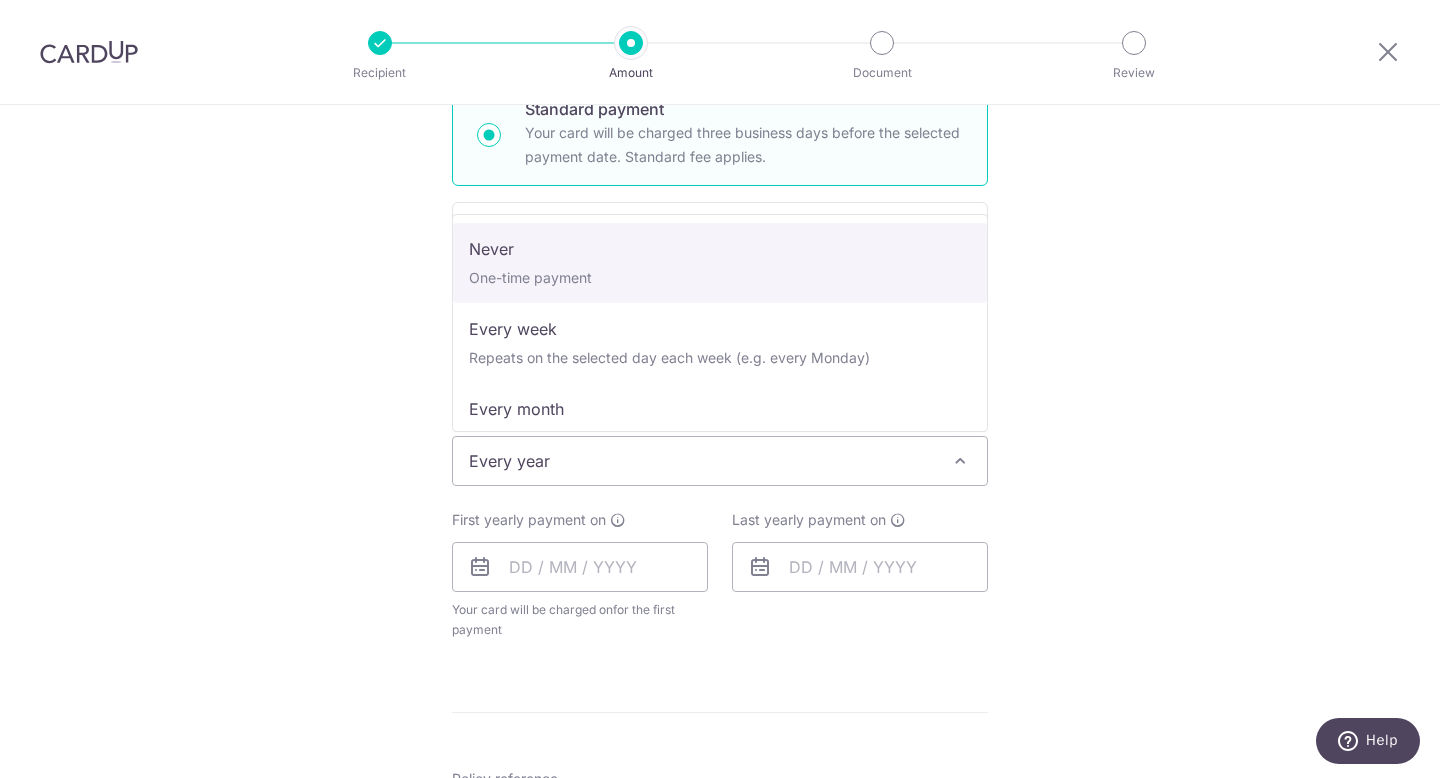 select on "1" 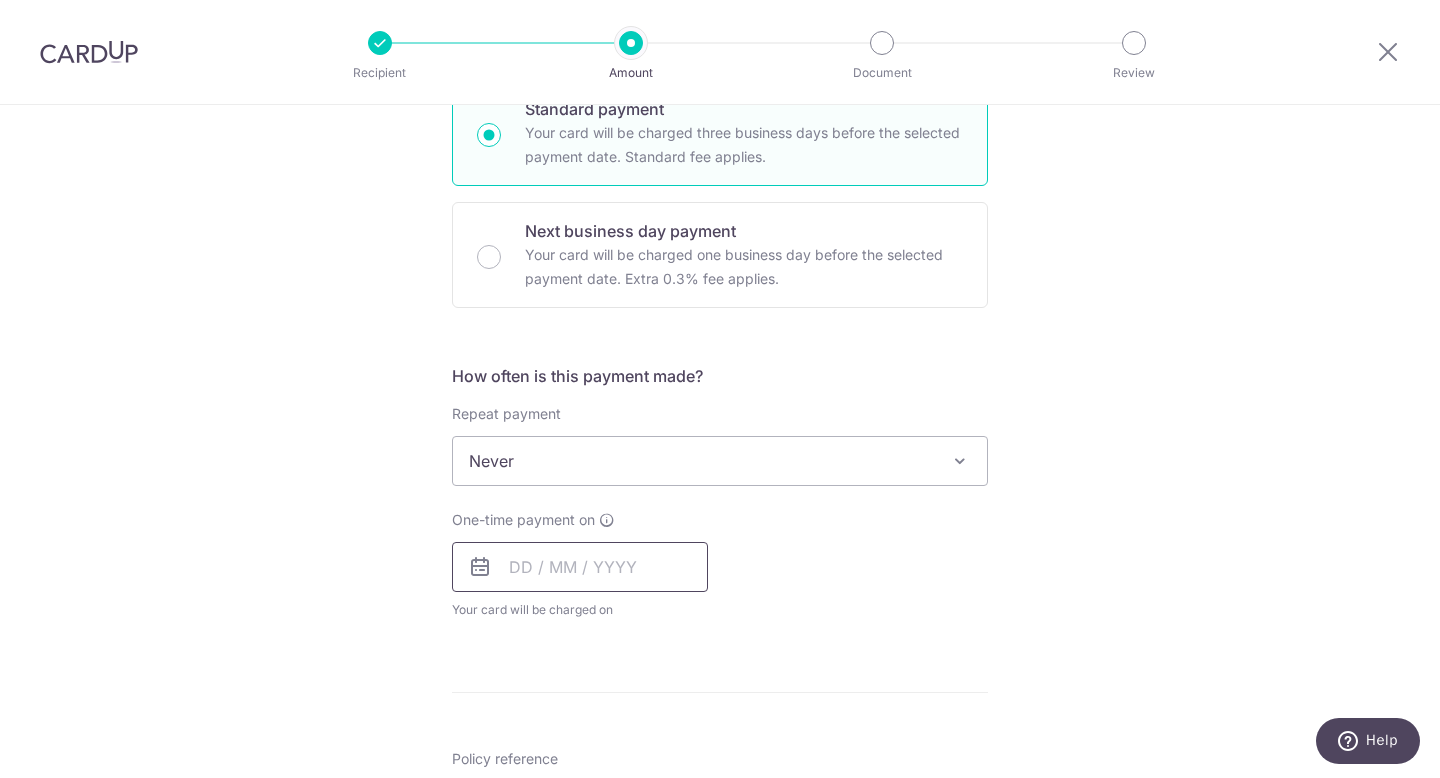 click at bounding box center [580, 567] 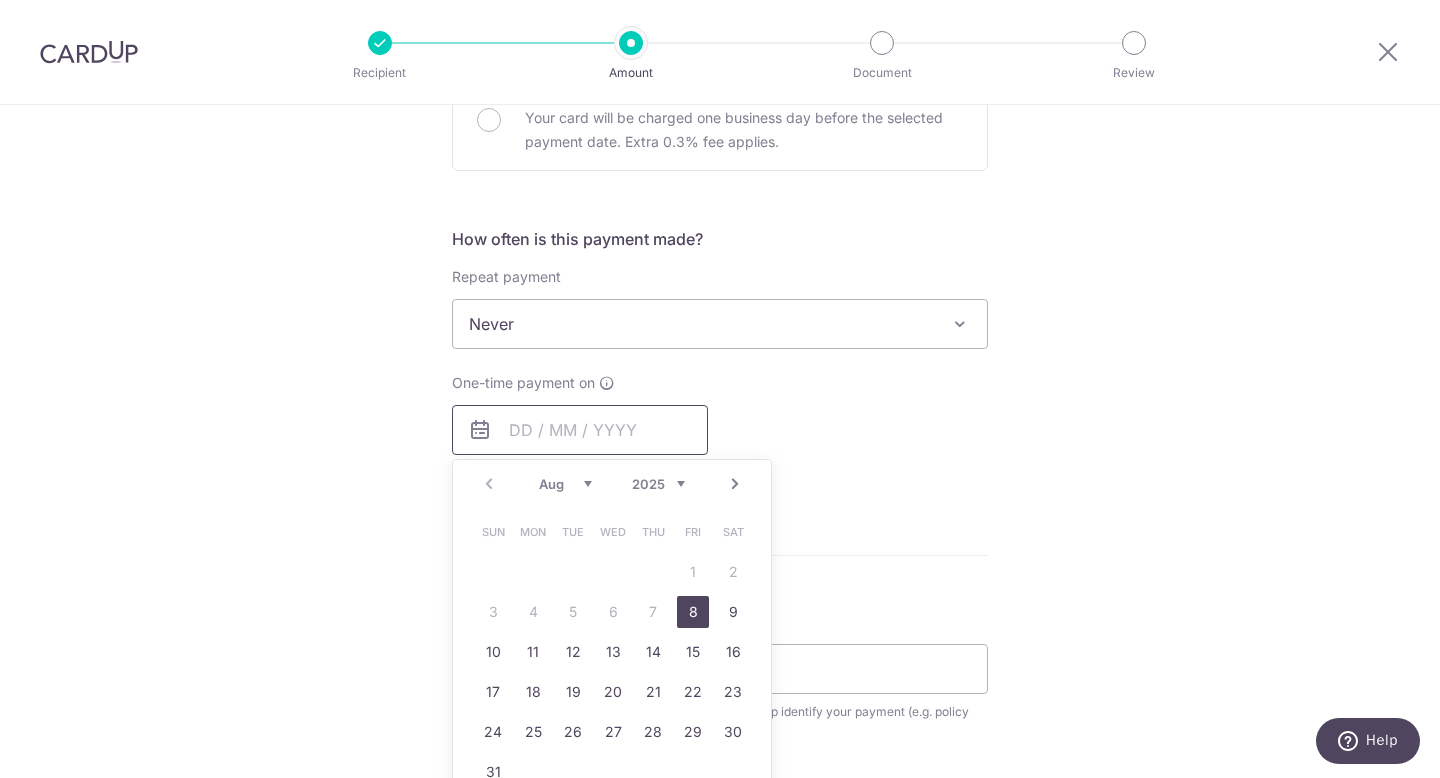 scroll, scrollTop: 698, scrollLeft: 0, axis: vertical 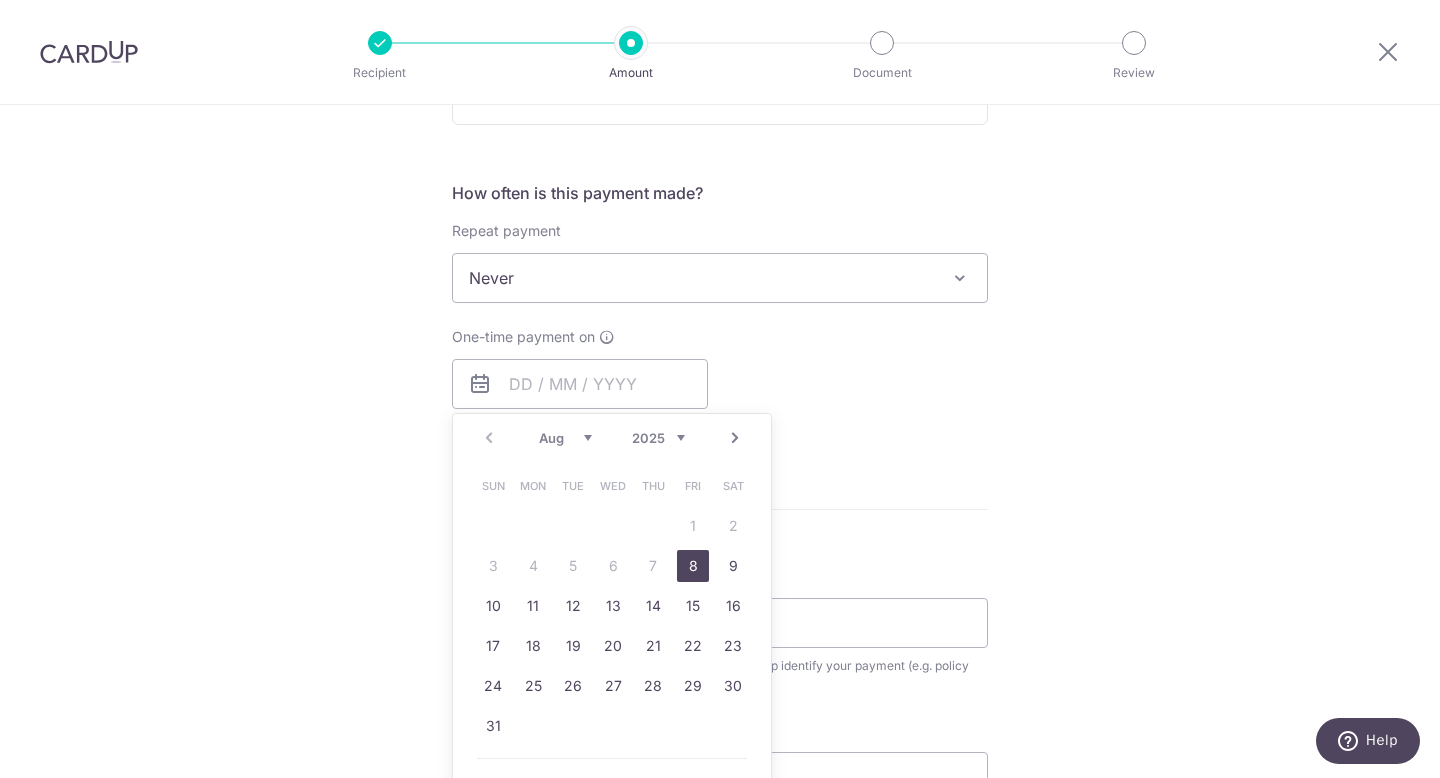click on "Aug Sep Oct Nov Dec" at bounding box center (565, 438) 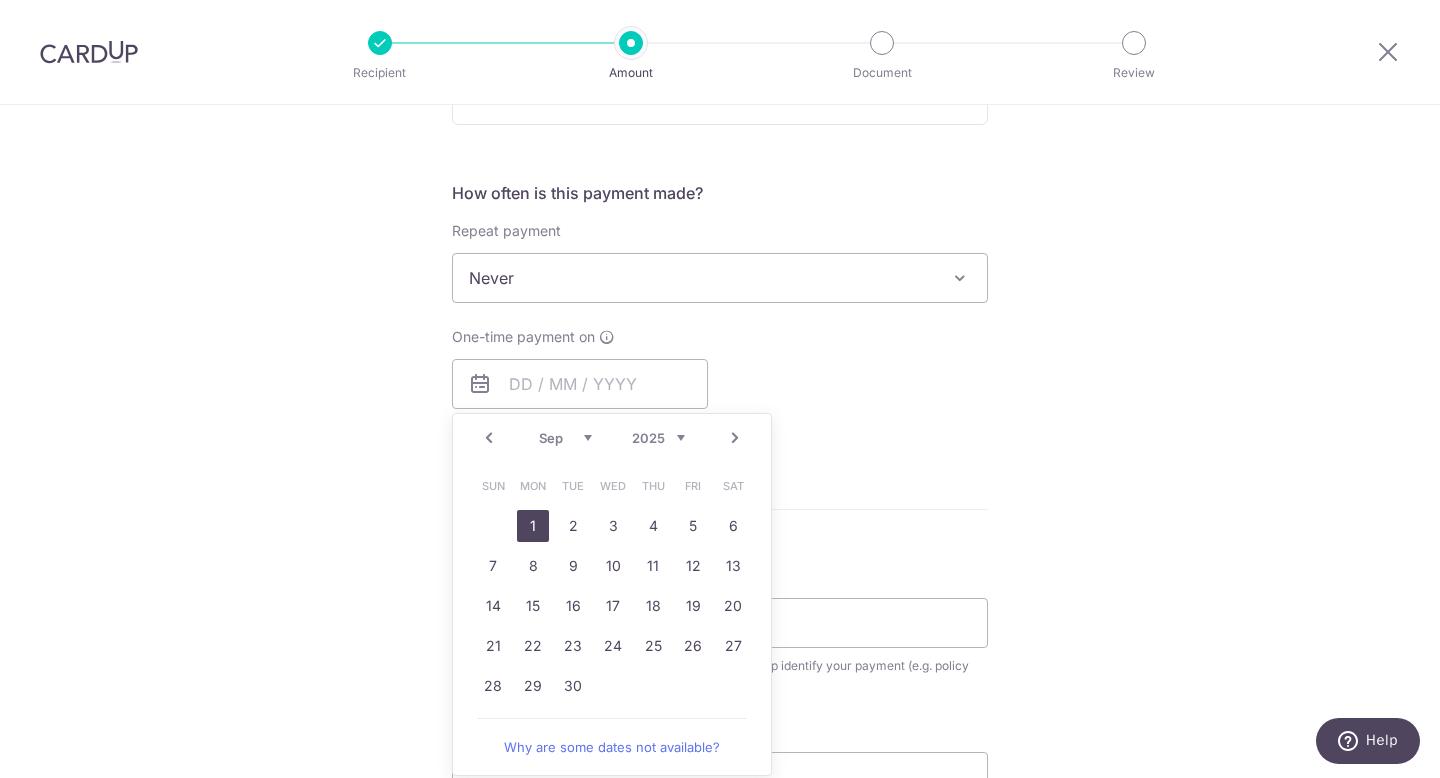 click on "1" at bounding box center [533, 526] 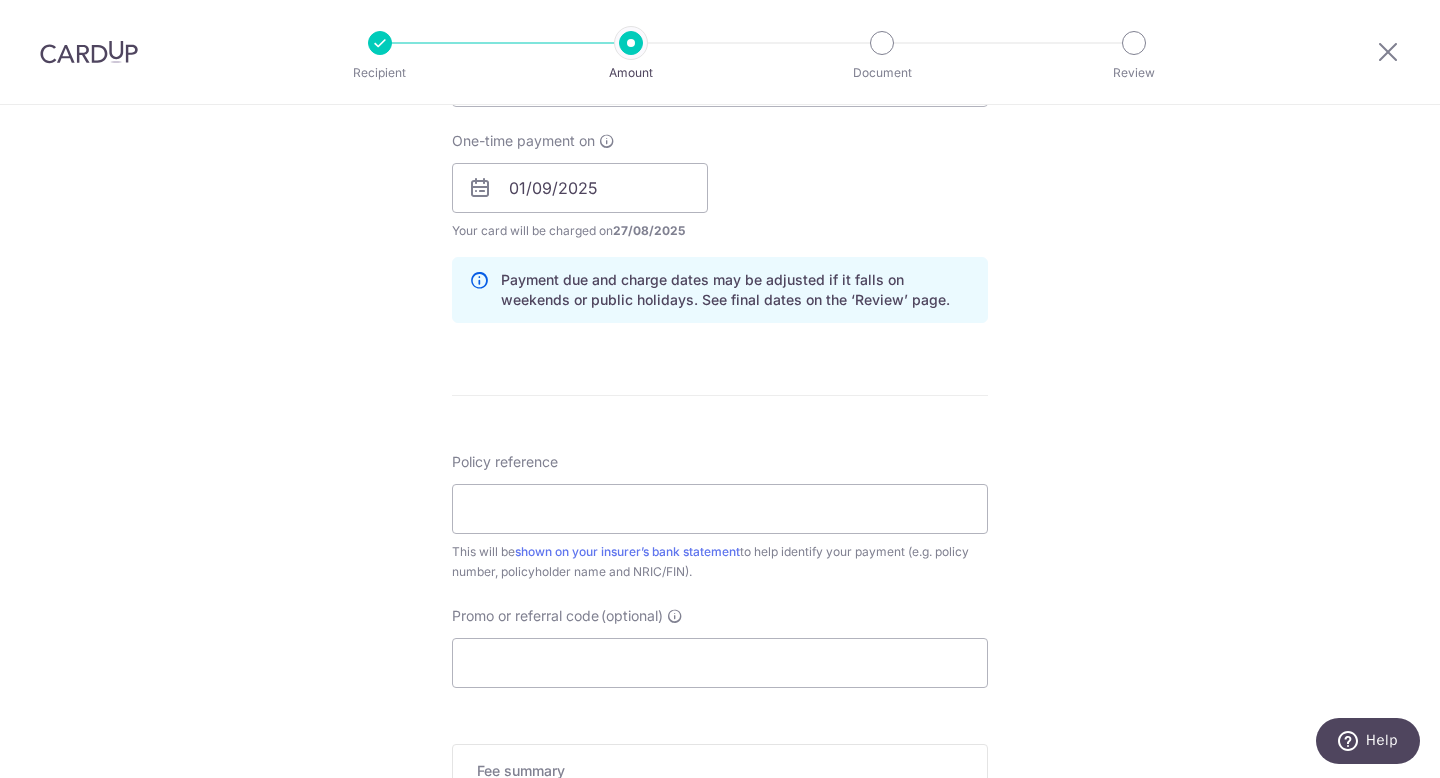 scroll, scrollTop: 895, scrollLeft: 0, axis: vertical 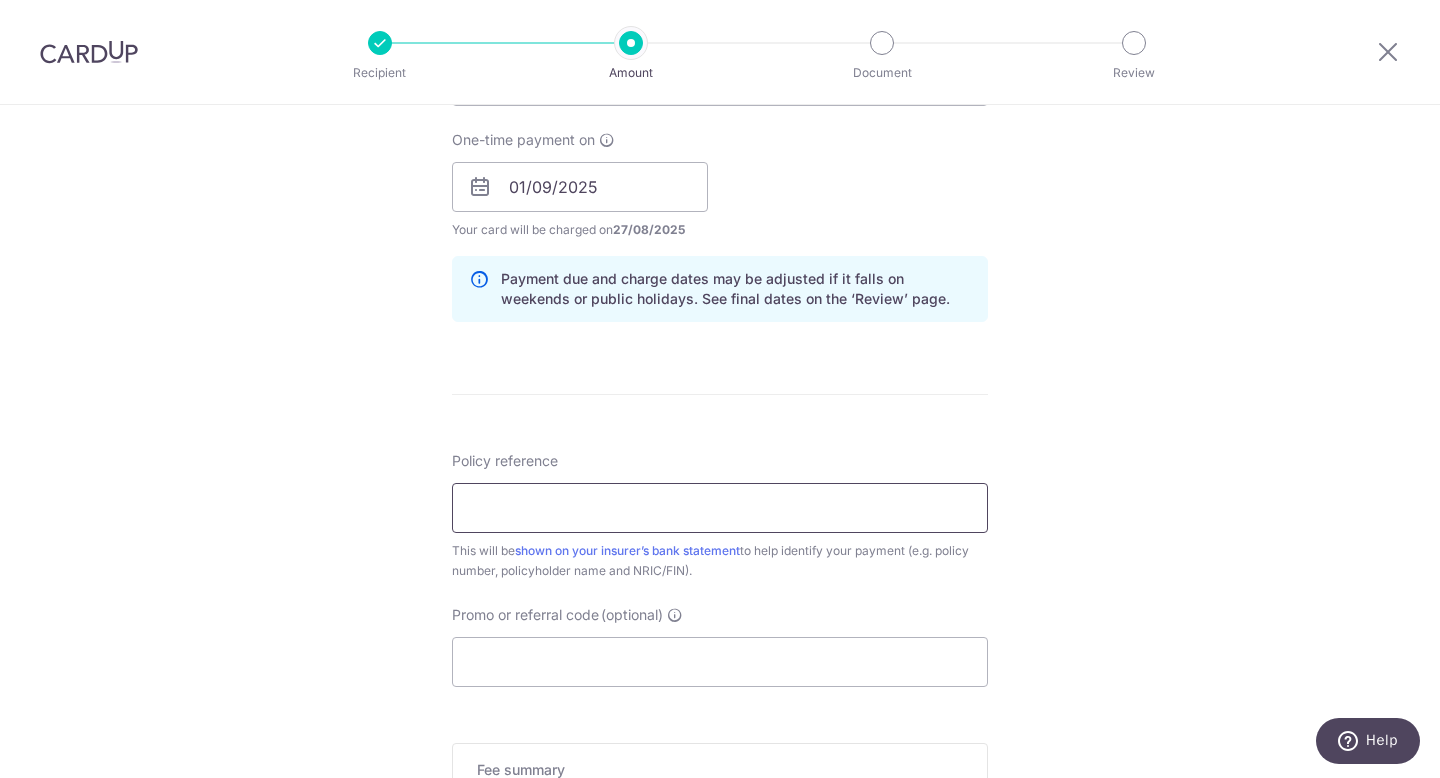 click on "Policy reference" at bounding box center (720, 508) 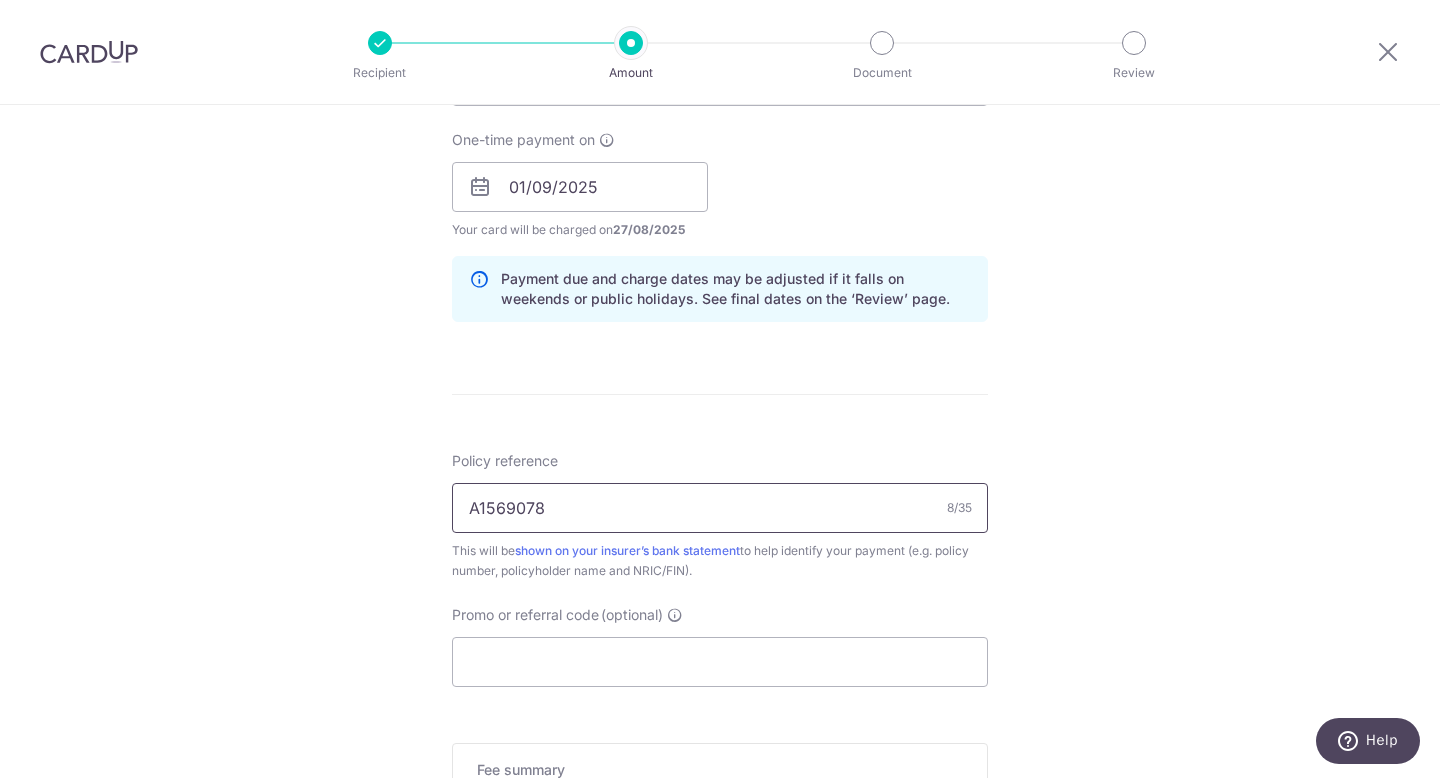 type on "A1569078" 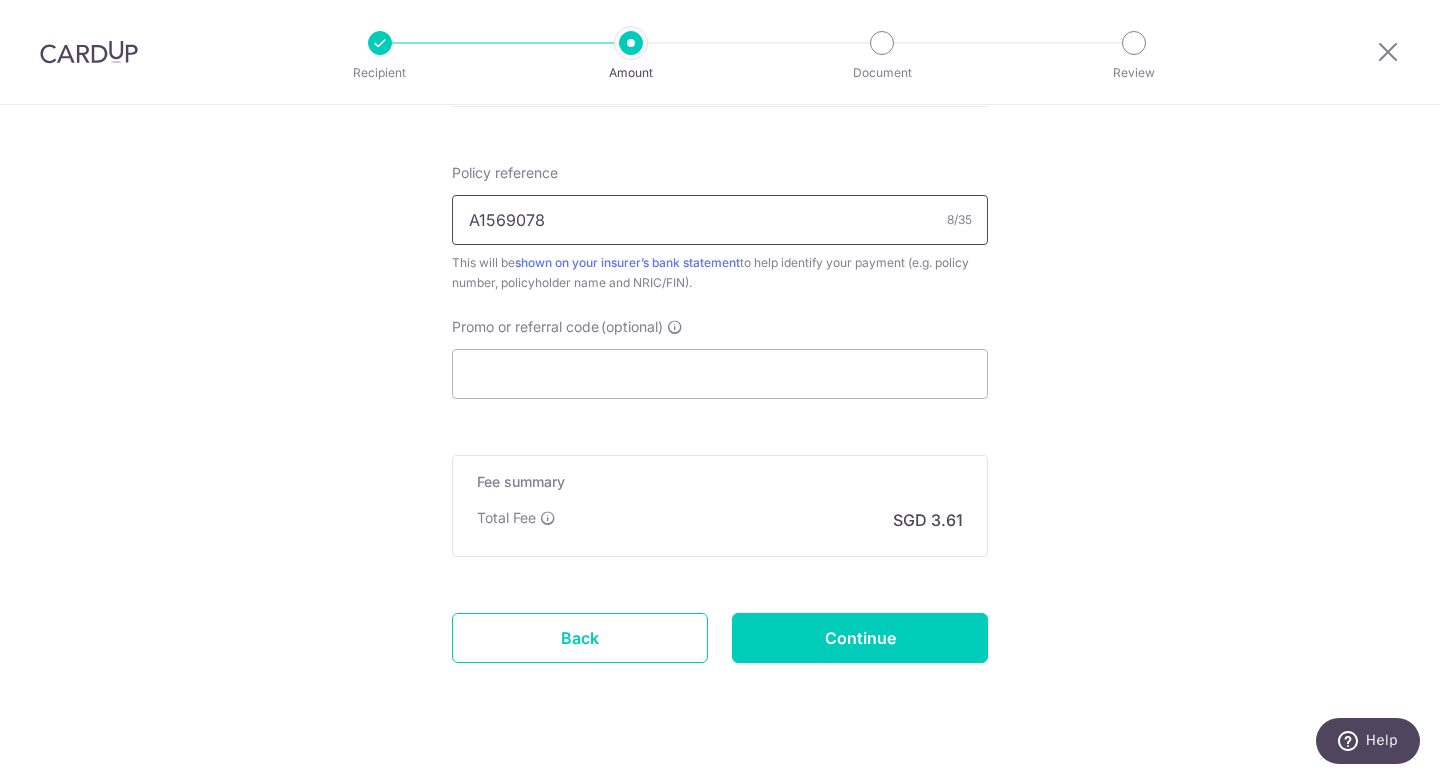 scroll, scrollTop: 1182, scrollLeft: 0, axis: vertical 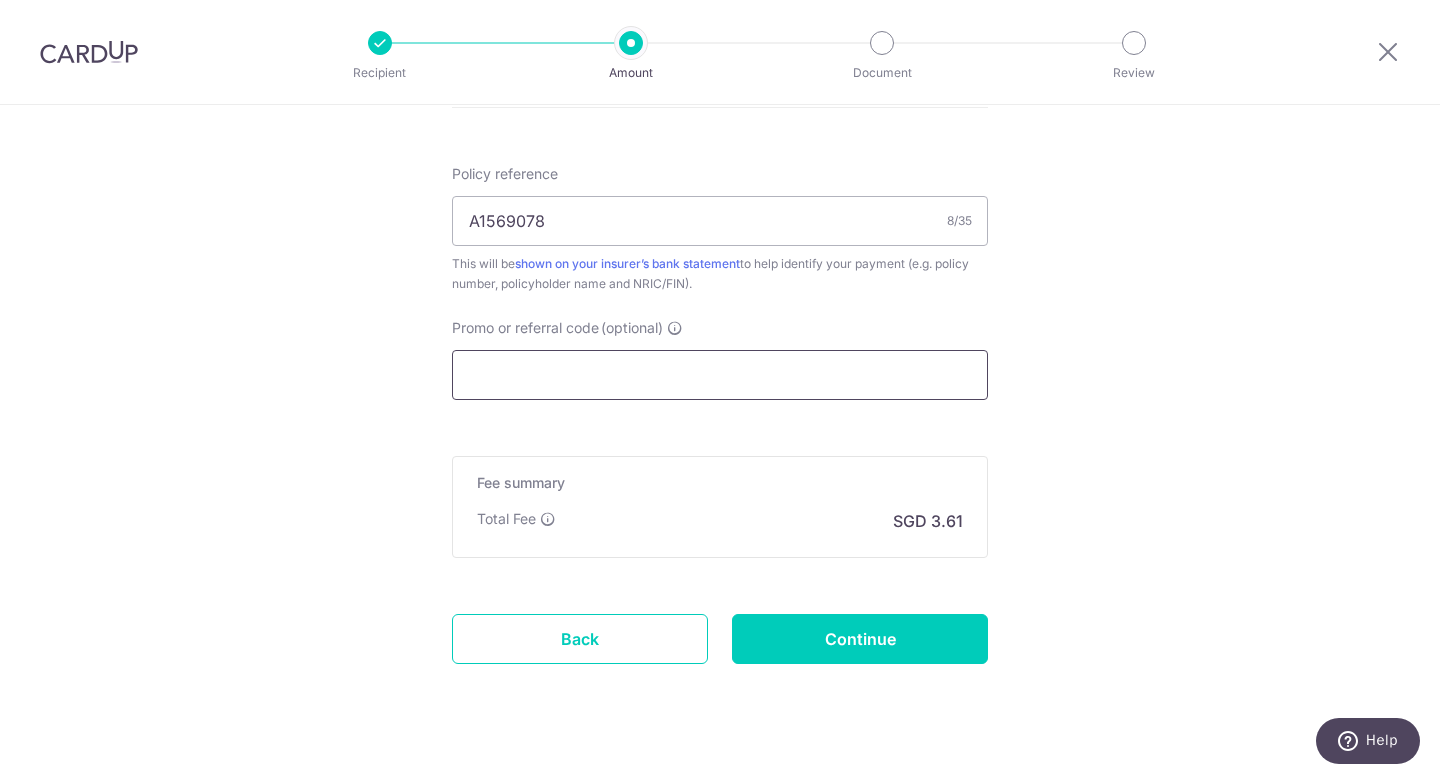 click on "Promo or referral code
(optional)" at bounding box center (720, 375) 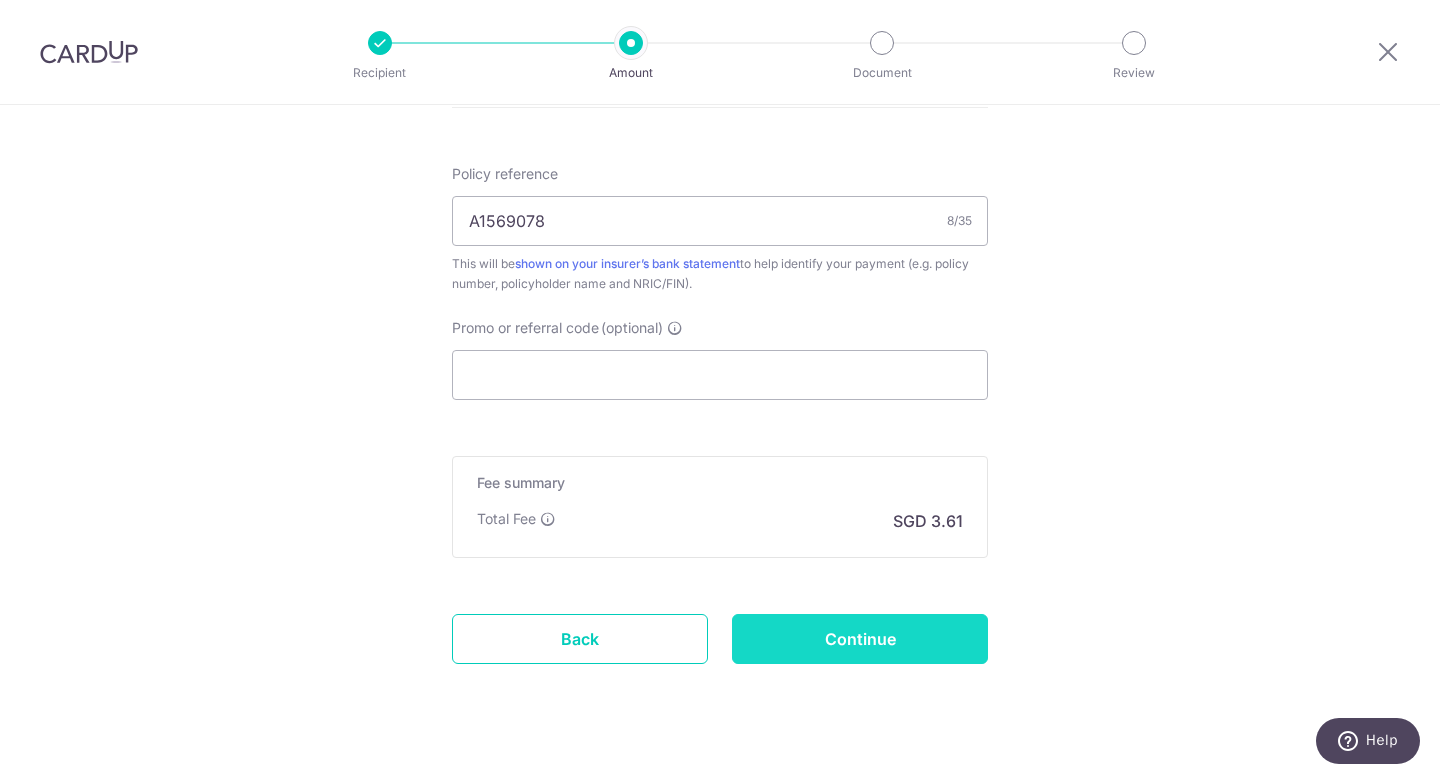 click on "Continue" at bounding box center (860, 639) 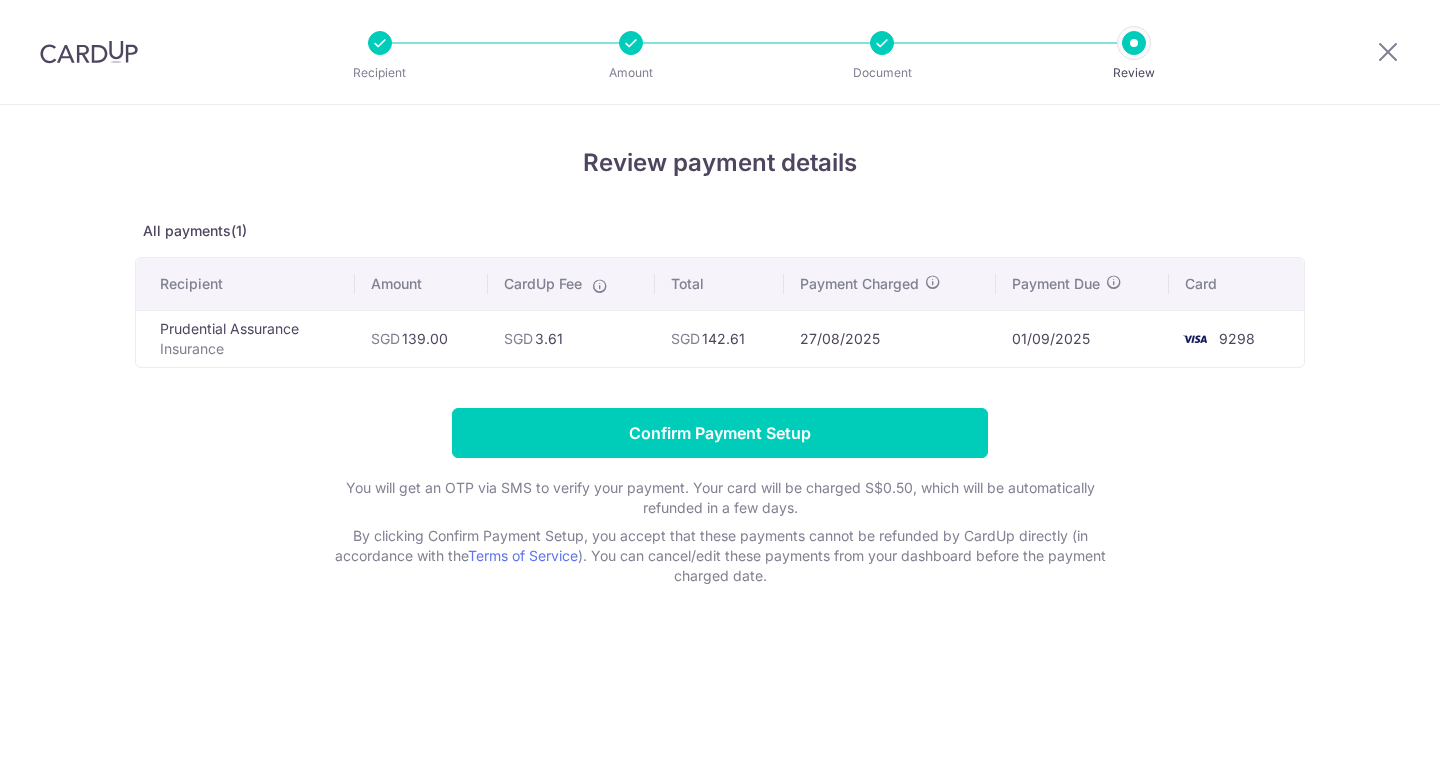 scroll, scrollTop: 0, scrollLeft: 0, axis: both 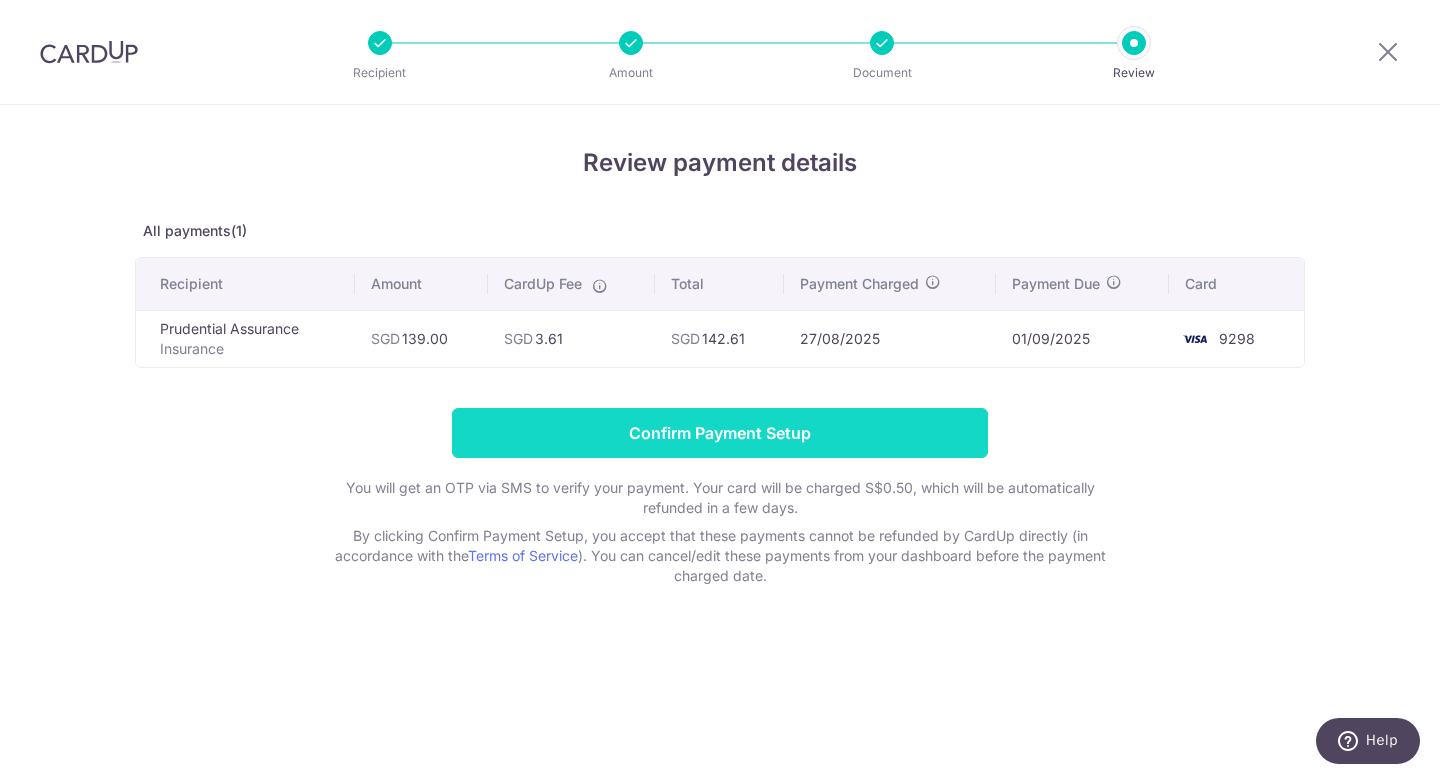 click on "Confirm Payment Setup" at bounding box center (720, 433) 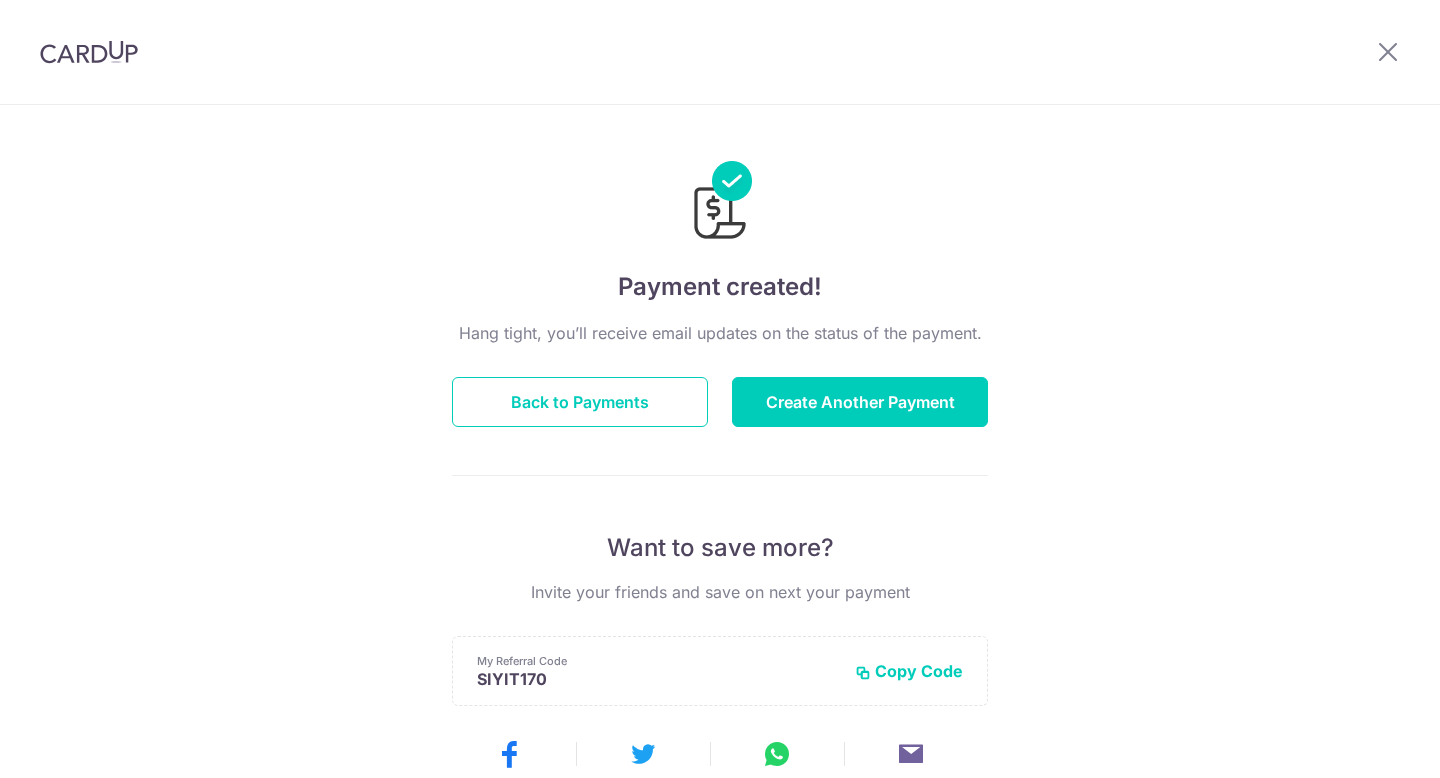 scroll, scrollTop: 0, scrollLeft: 0, axis: both 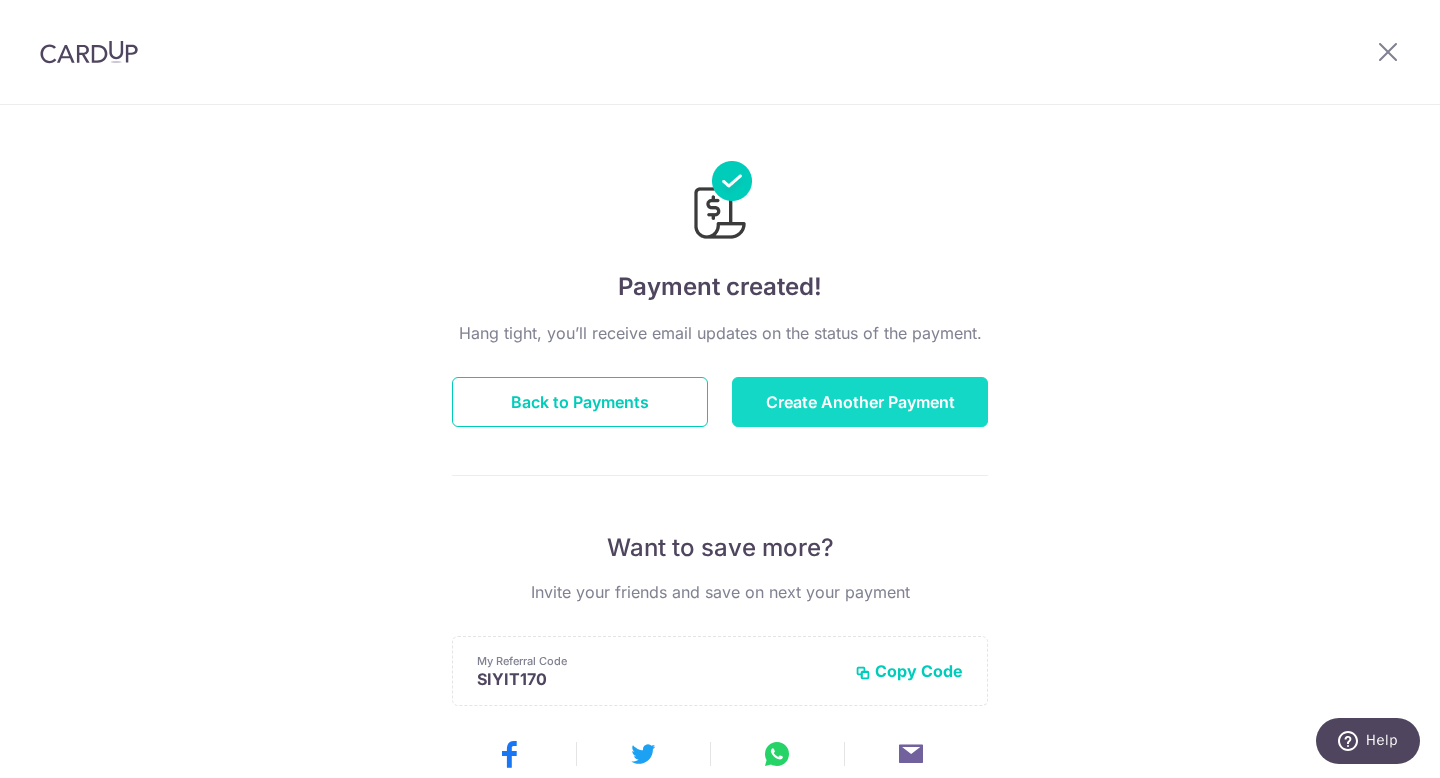 click on "Create Another Payment" at bounding box center (860, 402) 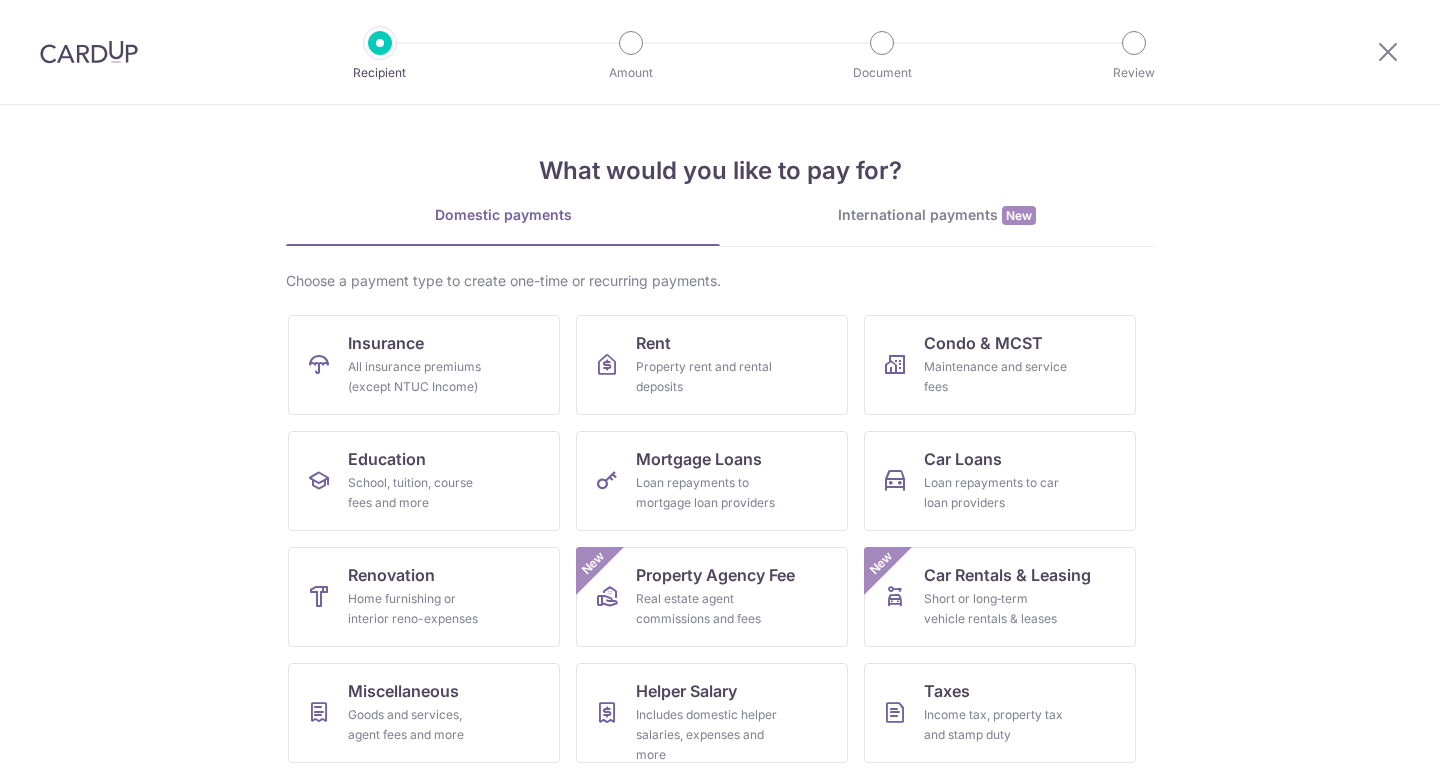 scroll, scrollTop: 0, scrollLeft: 0, axis: both 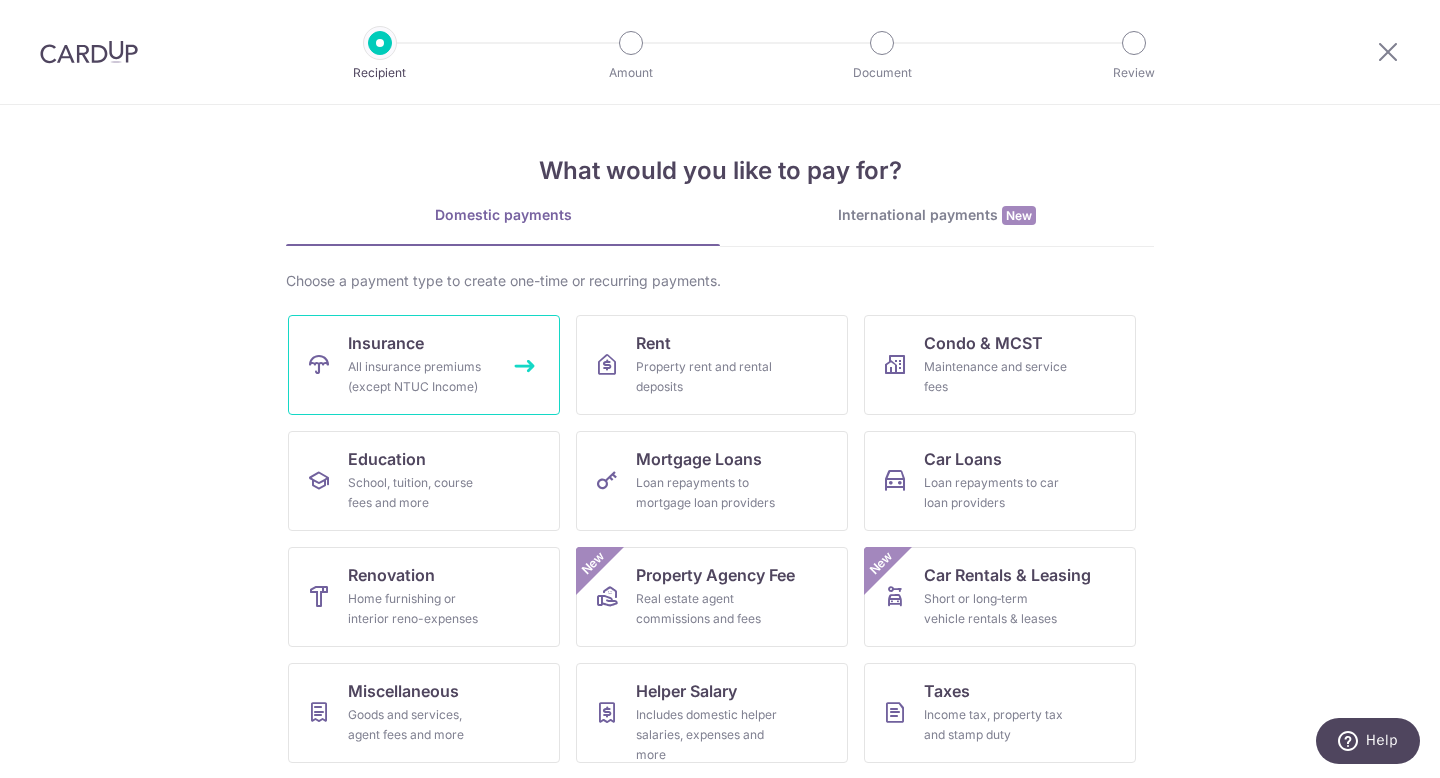 click on "Insurance All insurance premiums (except NTUC Income)" at bounding box center [424, 365] 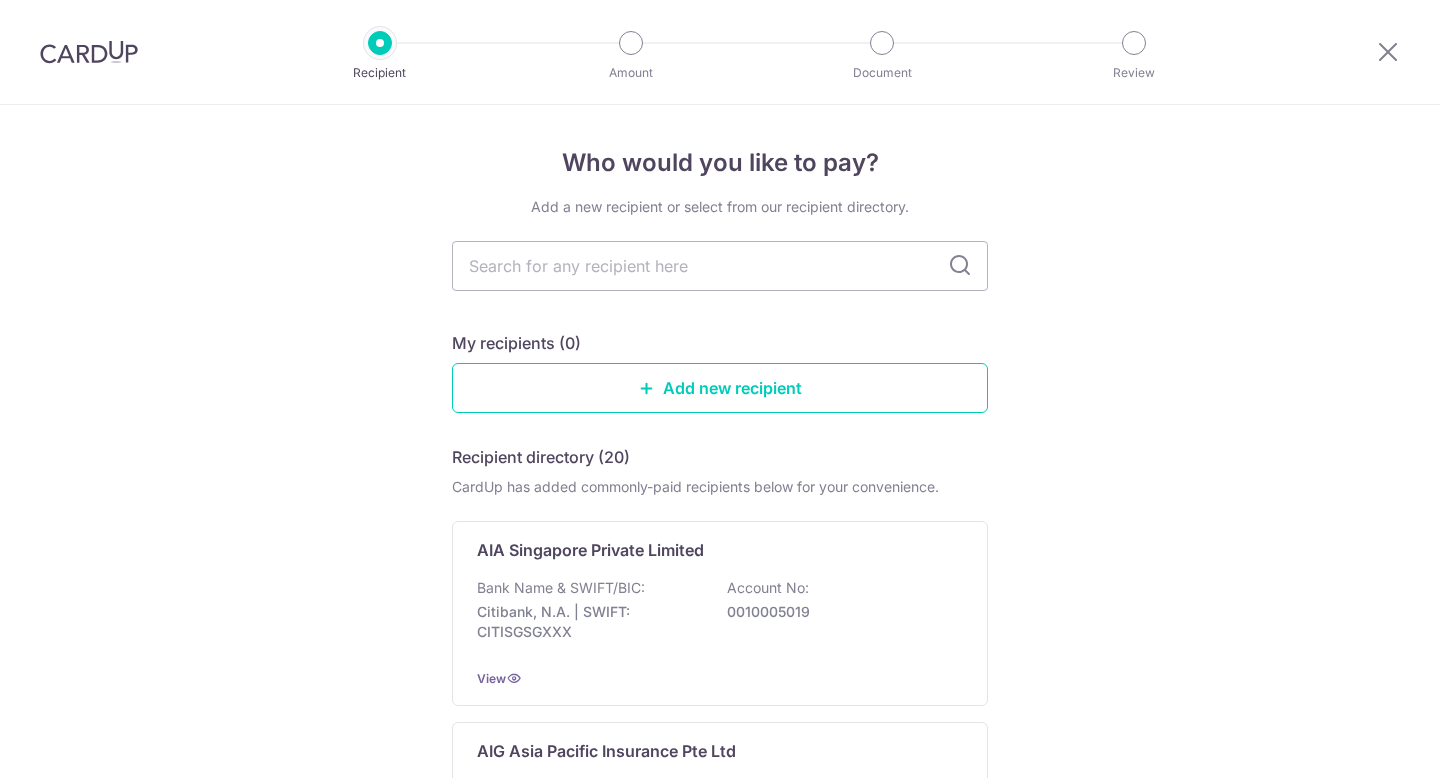 scroll, scrollTop: 0, scrollLeft: 0, axis: both 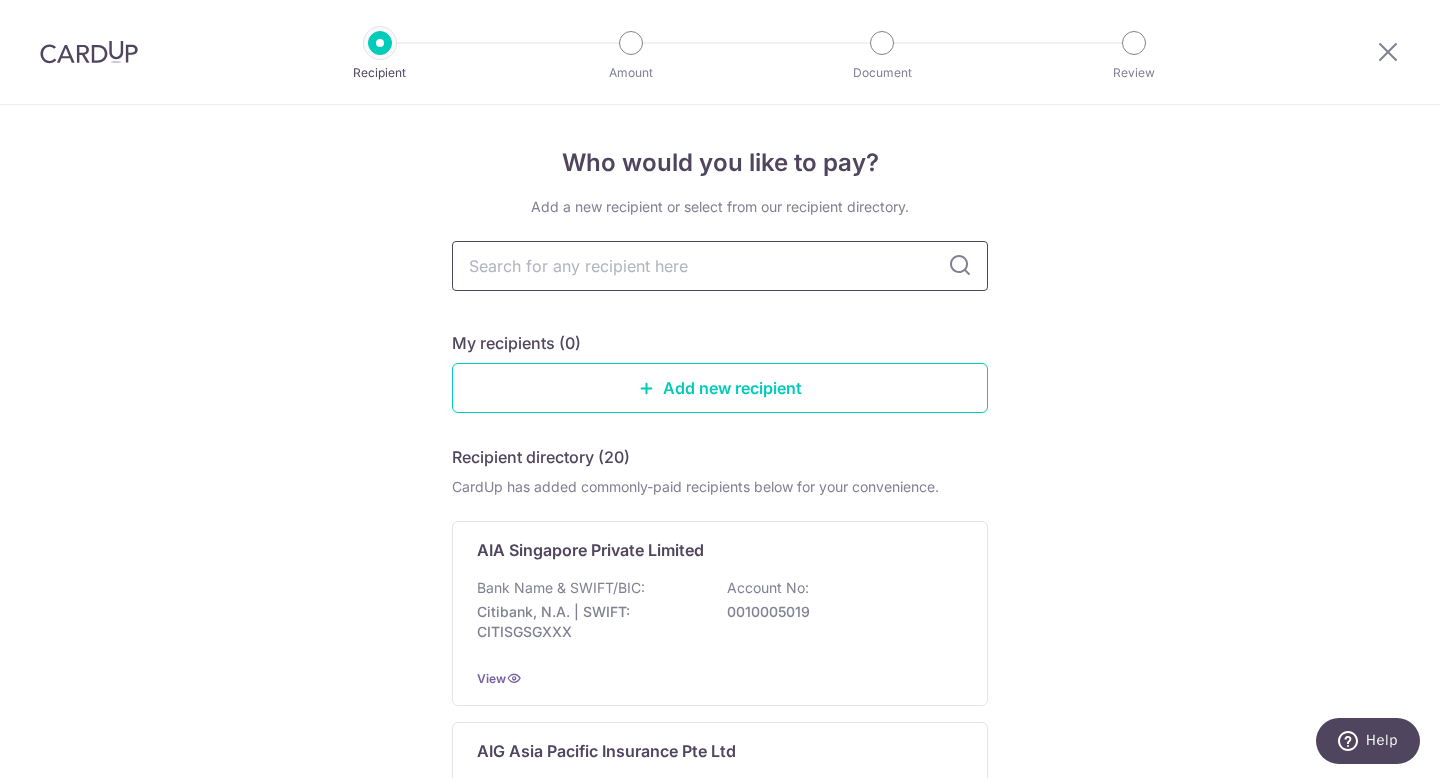 click at bounding box center (720, 266) 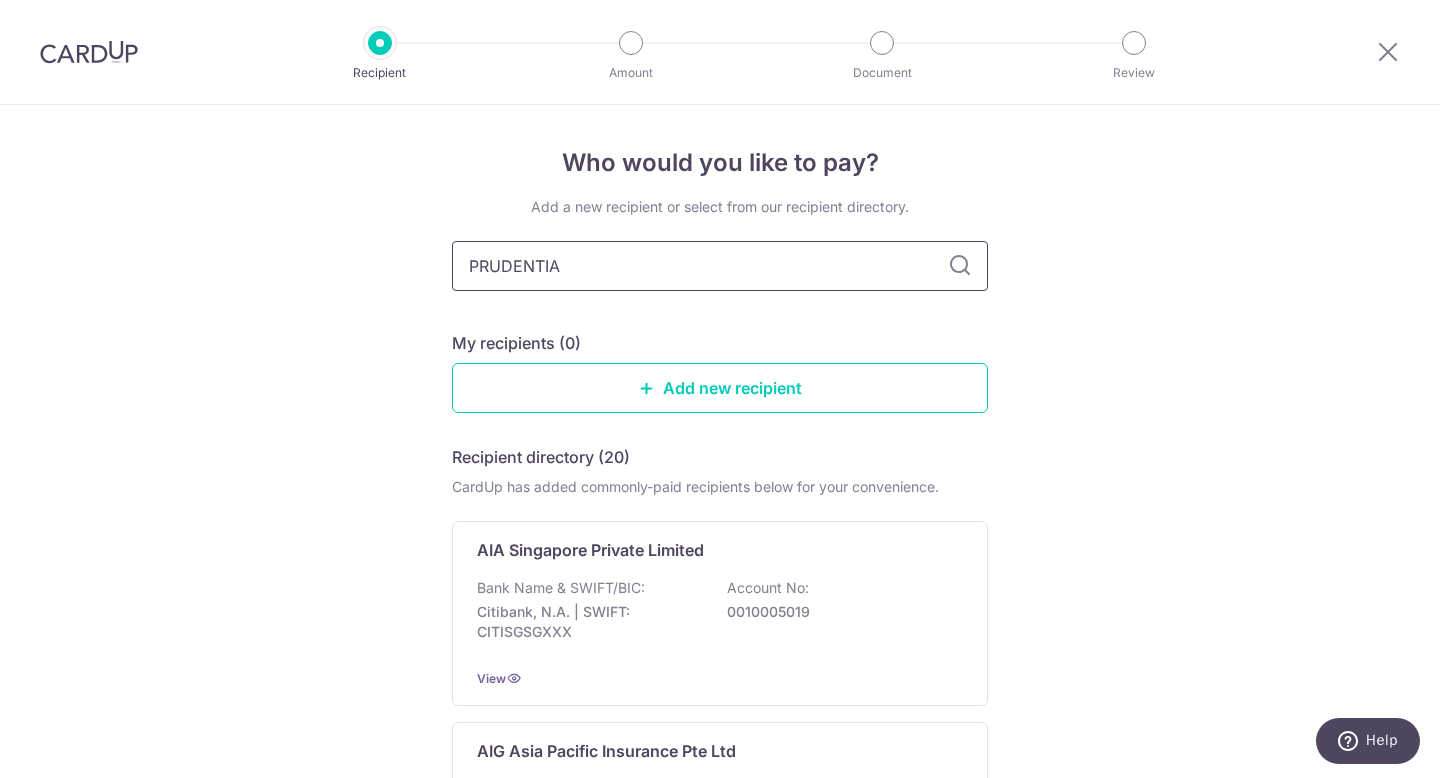 type on "PRUDENTIAL" 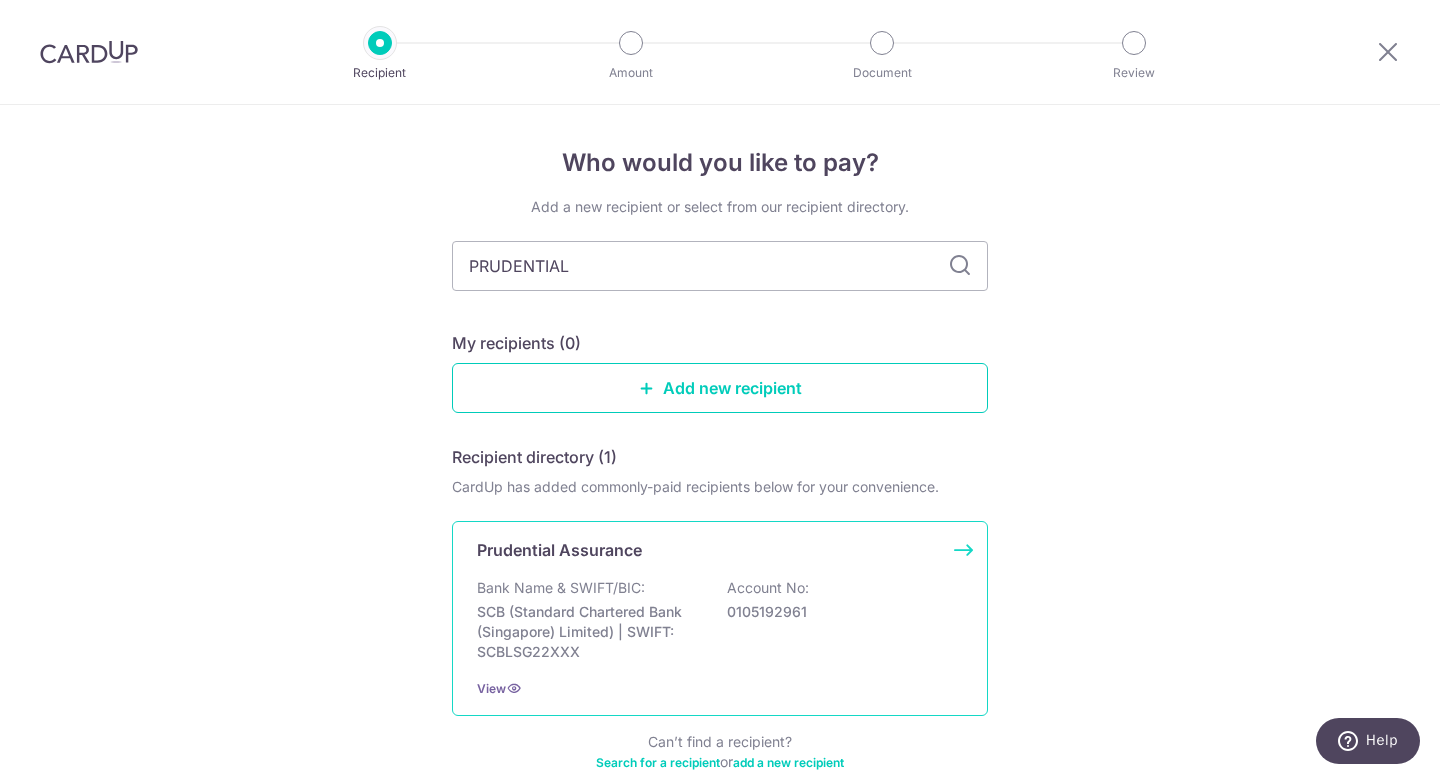 click on "Prudential Assurance
Bank Name & SWIFT/BIC:
SCB (Standard Chartered Bank (Singapore) Limited) | SWIFT: SCBLSG22XXX
Account No:
0105192961
View" at bounding box center [720, 618] 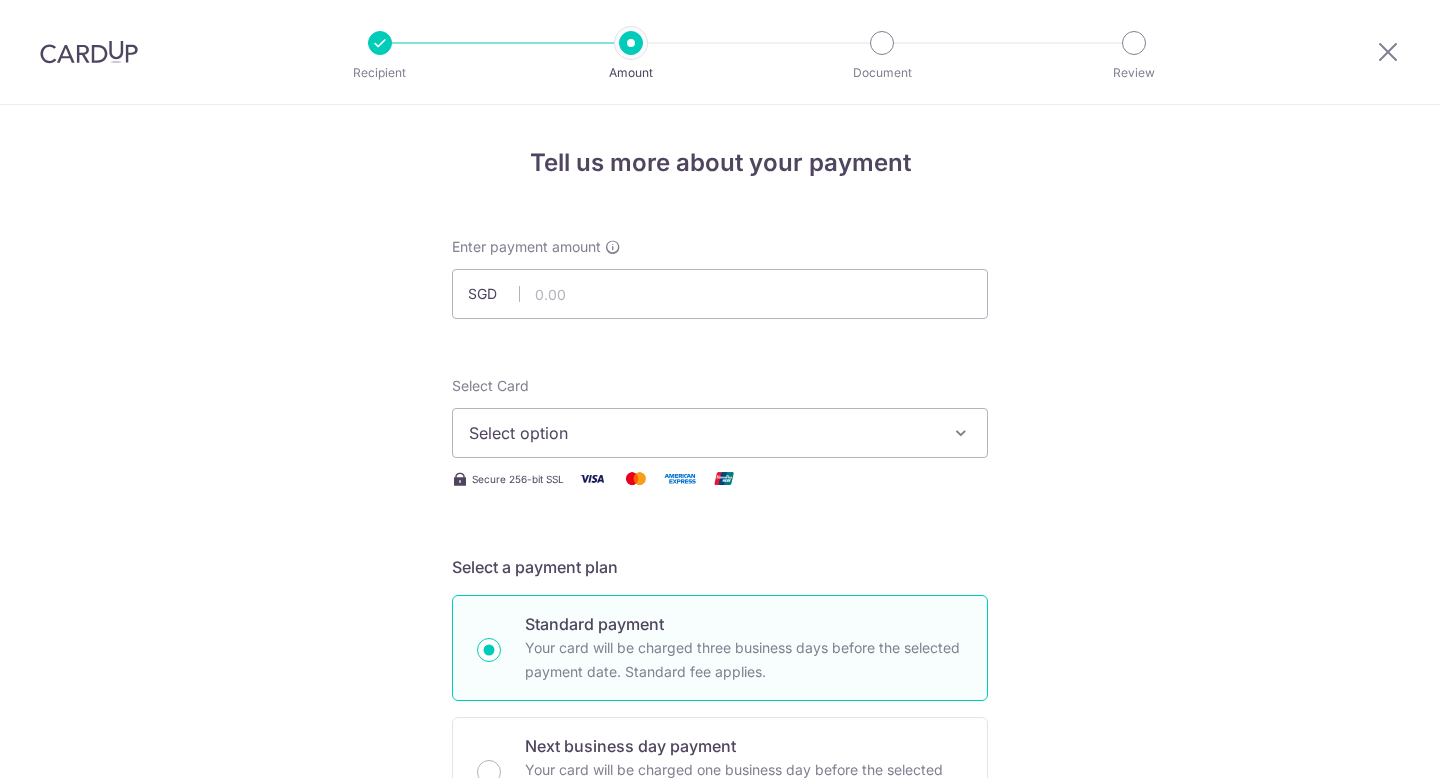 scroll, scrollTop: 0, scrollLeft: 0, axis: both 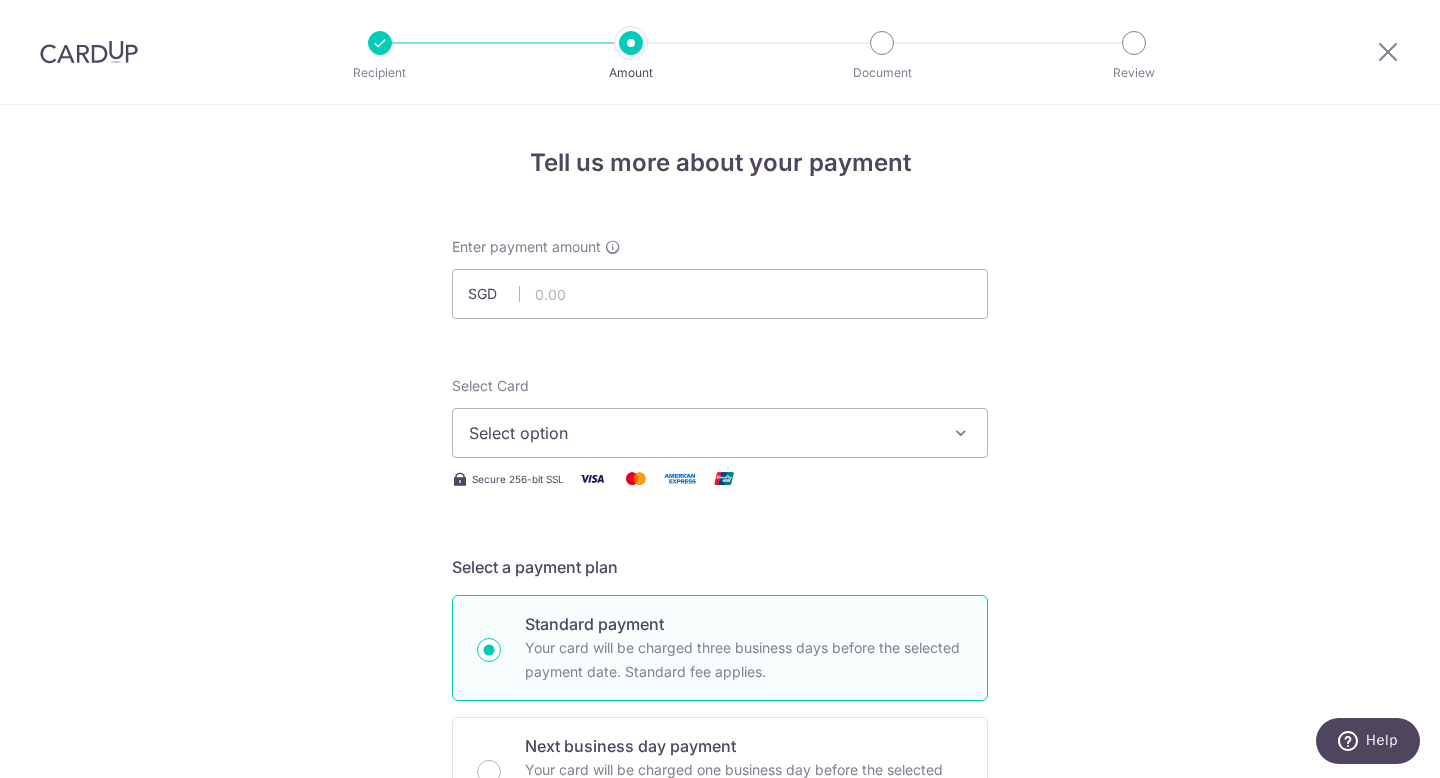 click on "Enter payment amount
SGD
Select Card
Select option
Add credit card
Your Cards
**** 9298
Secure 256-bit SSL
Text
New card details
Card
Secure 256-bit SSL" at bounding box center [720, 1028] 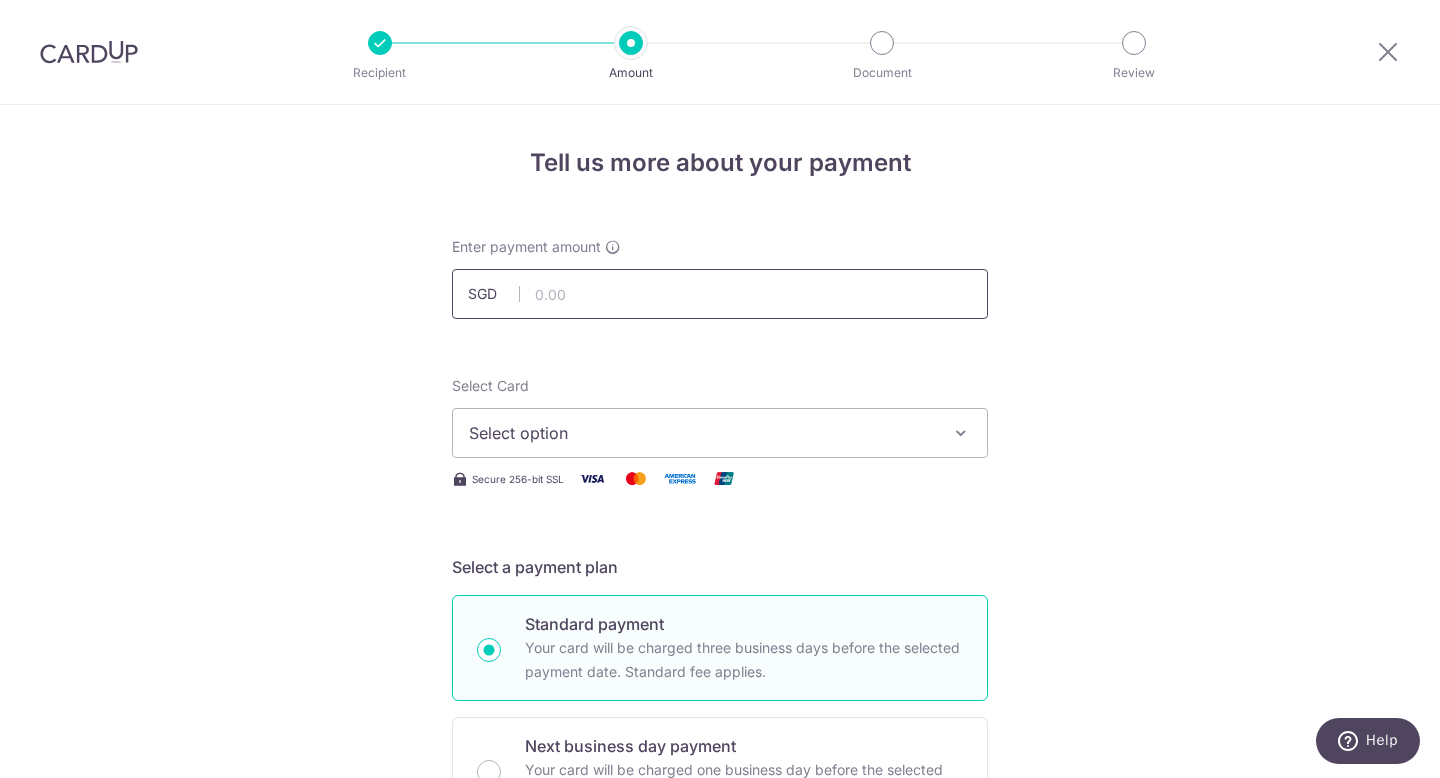 click at bounding box center [720, 294] 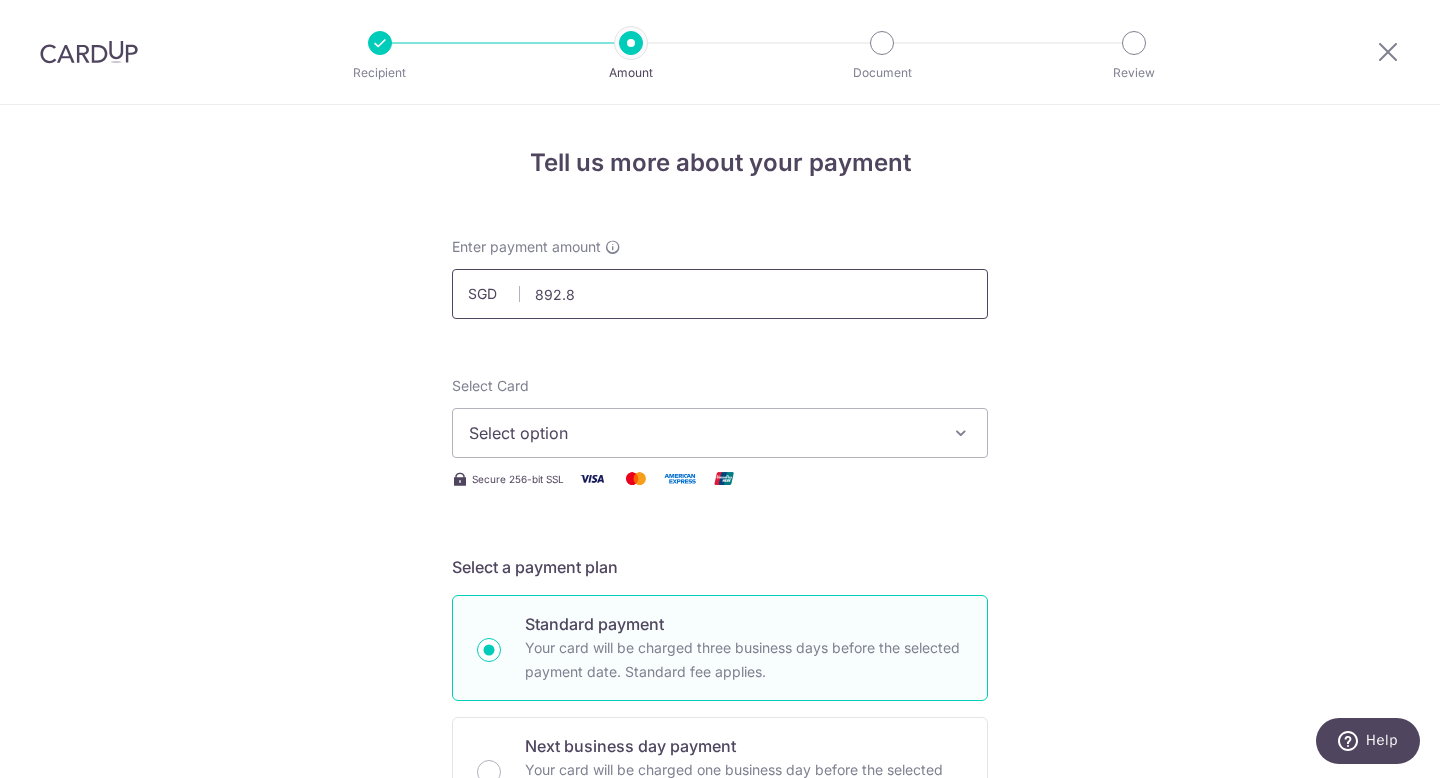 type on "892.80" 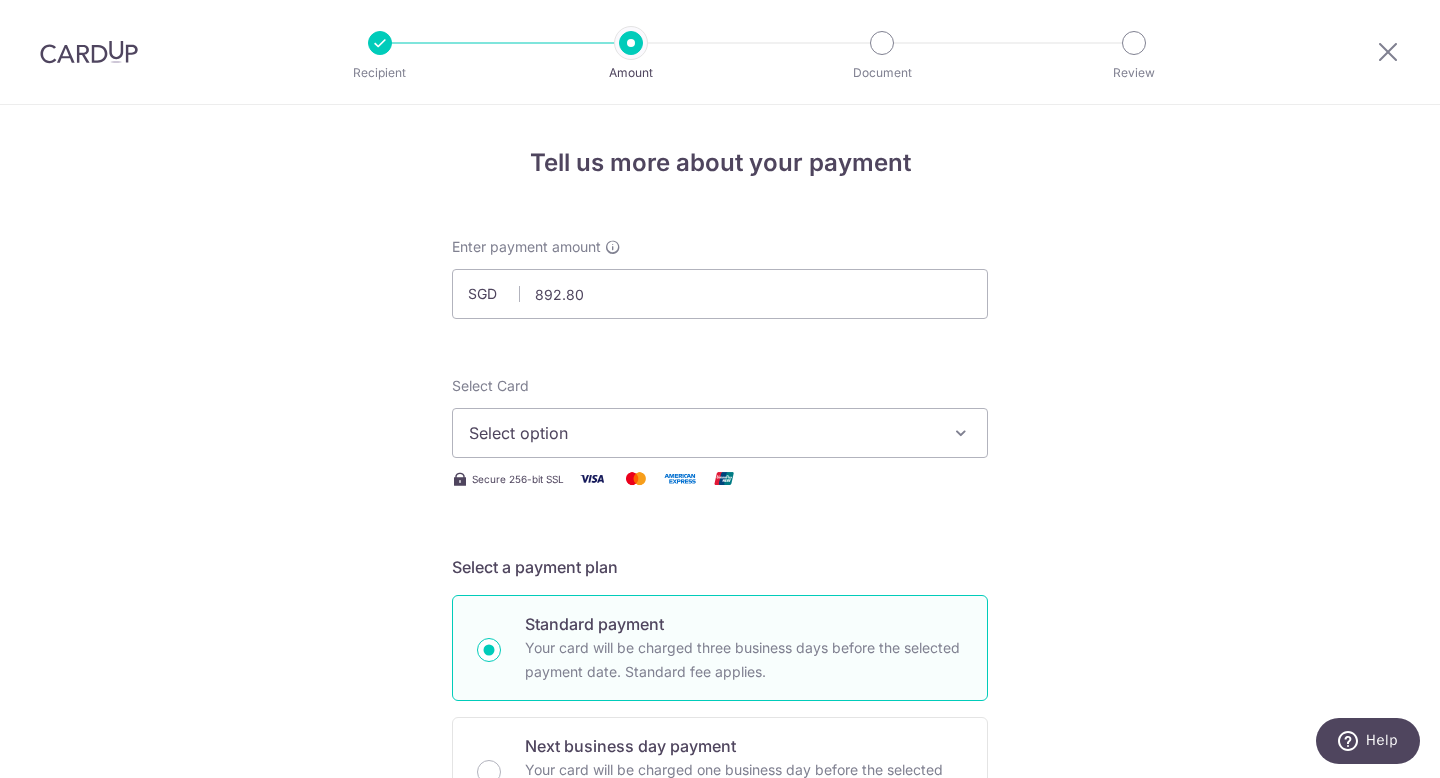click on "Select option" at bounding box center [702, 433] 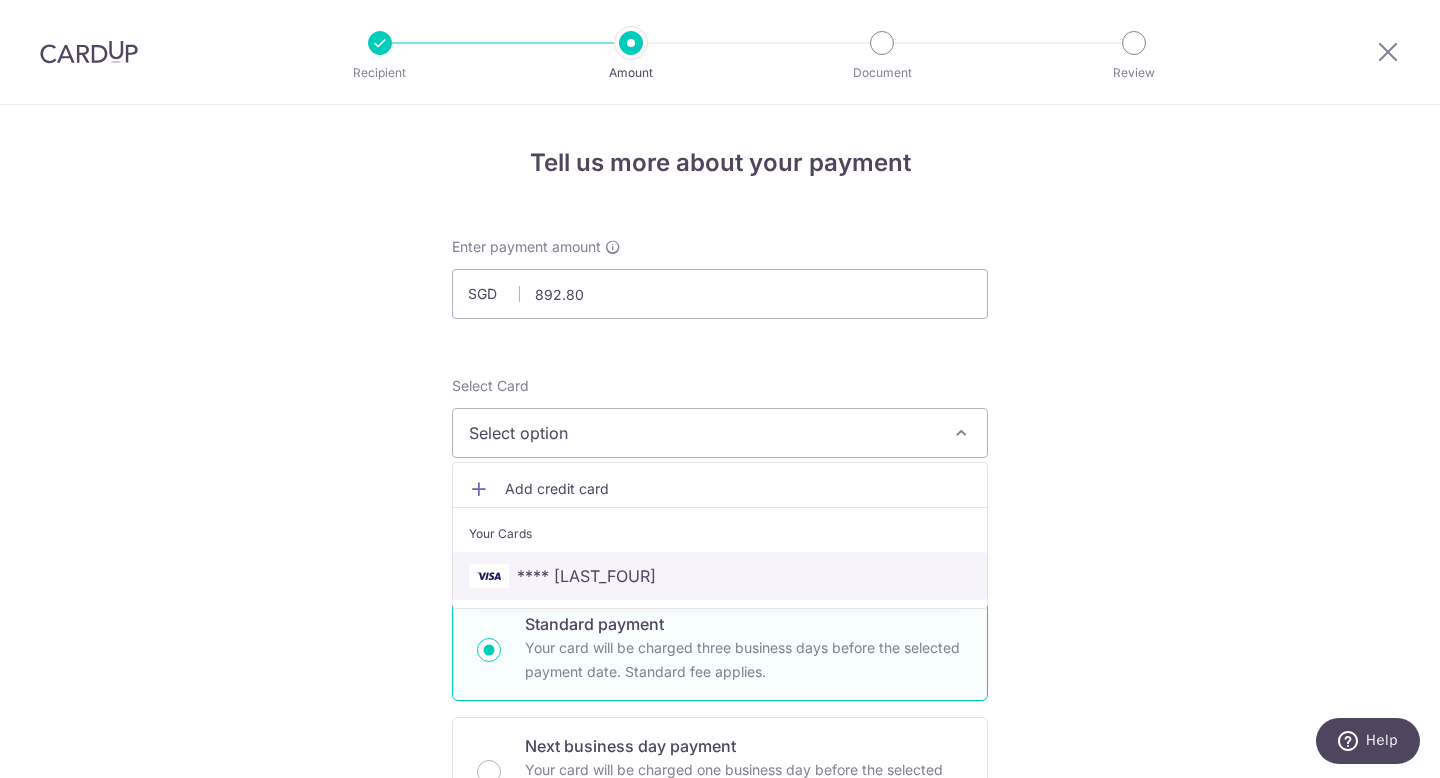 click on "**** [CREDITCARD]" at bounding box center (720, 576) 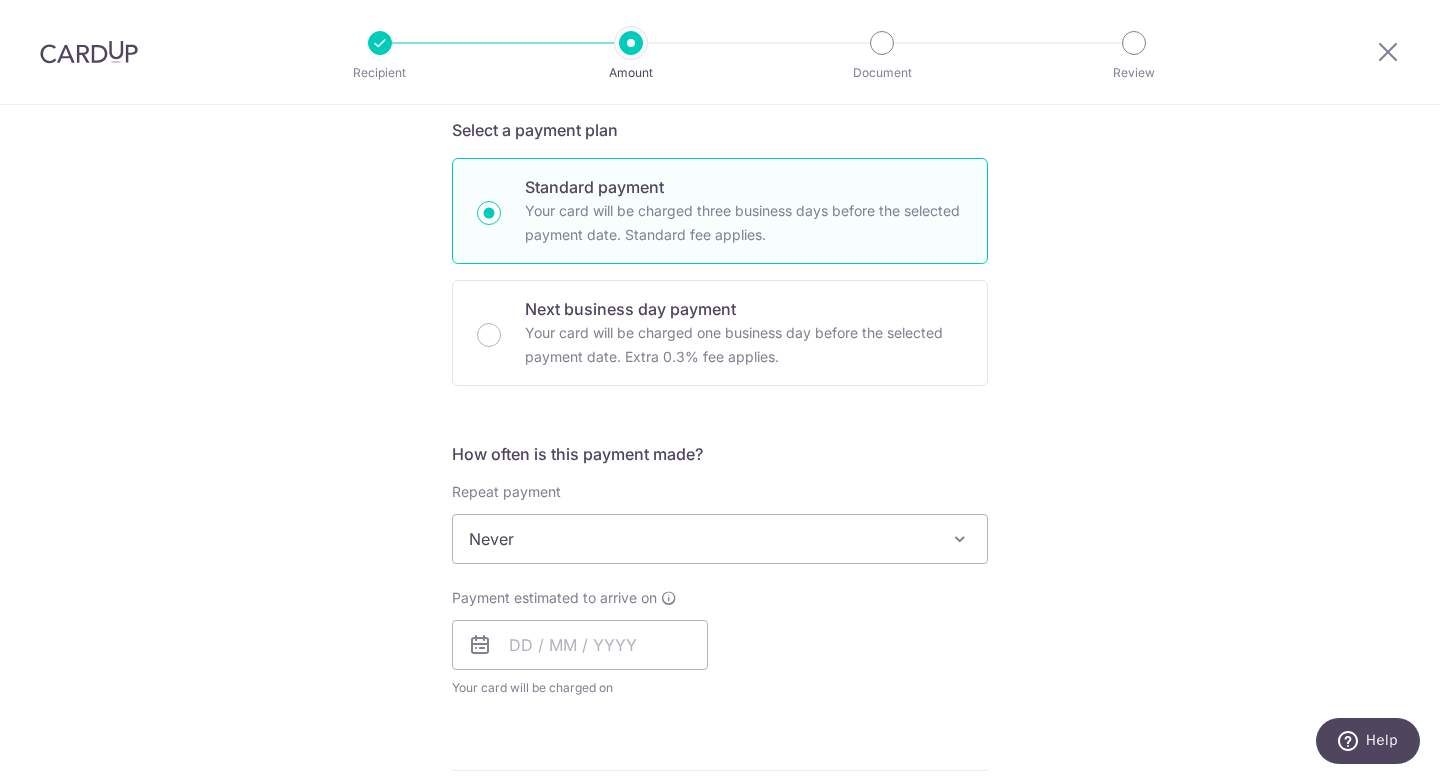scroll, scrollTop: 0, scrollLeft: 0, axis: both 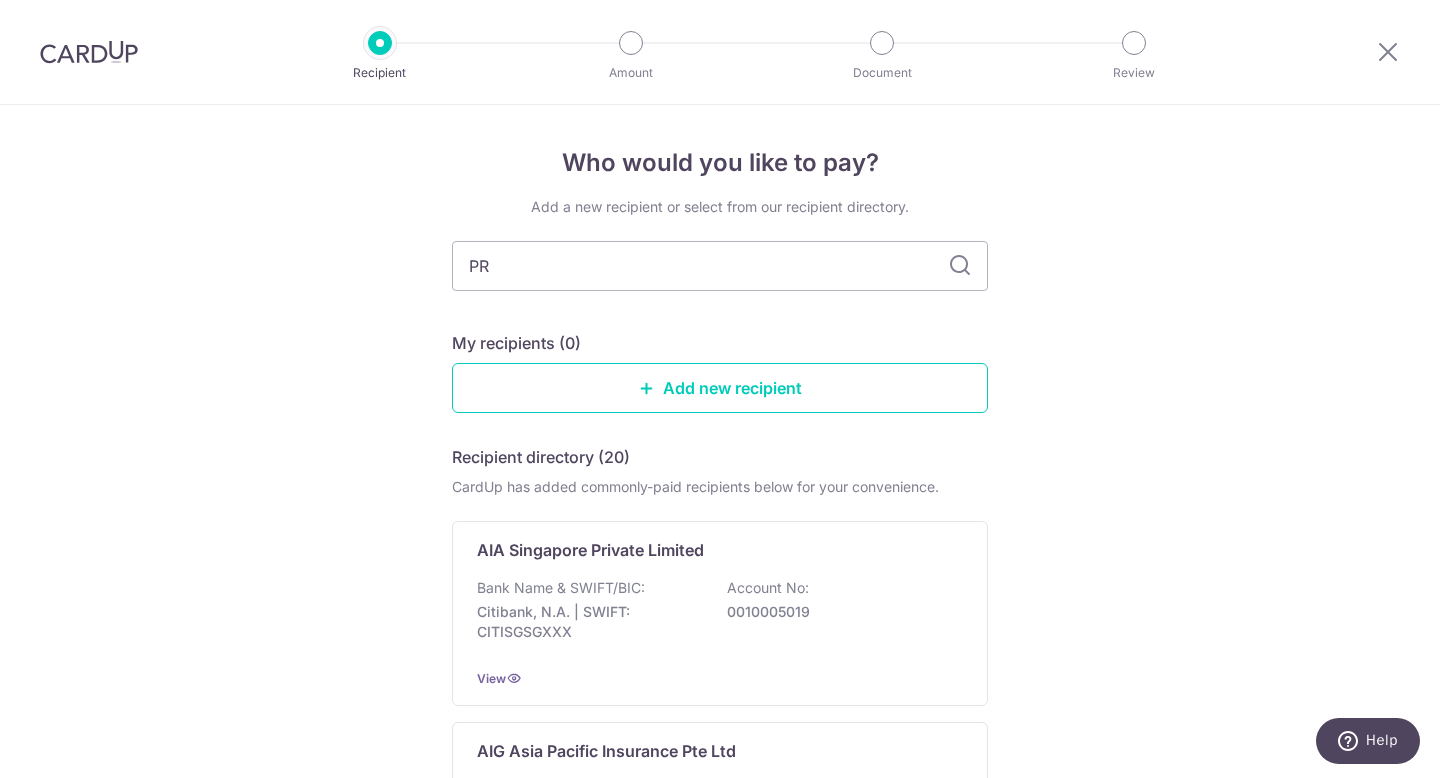type on "PRU" 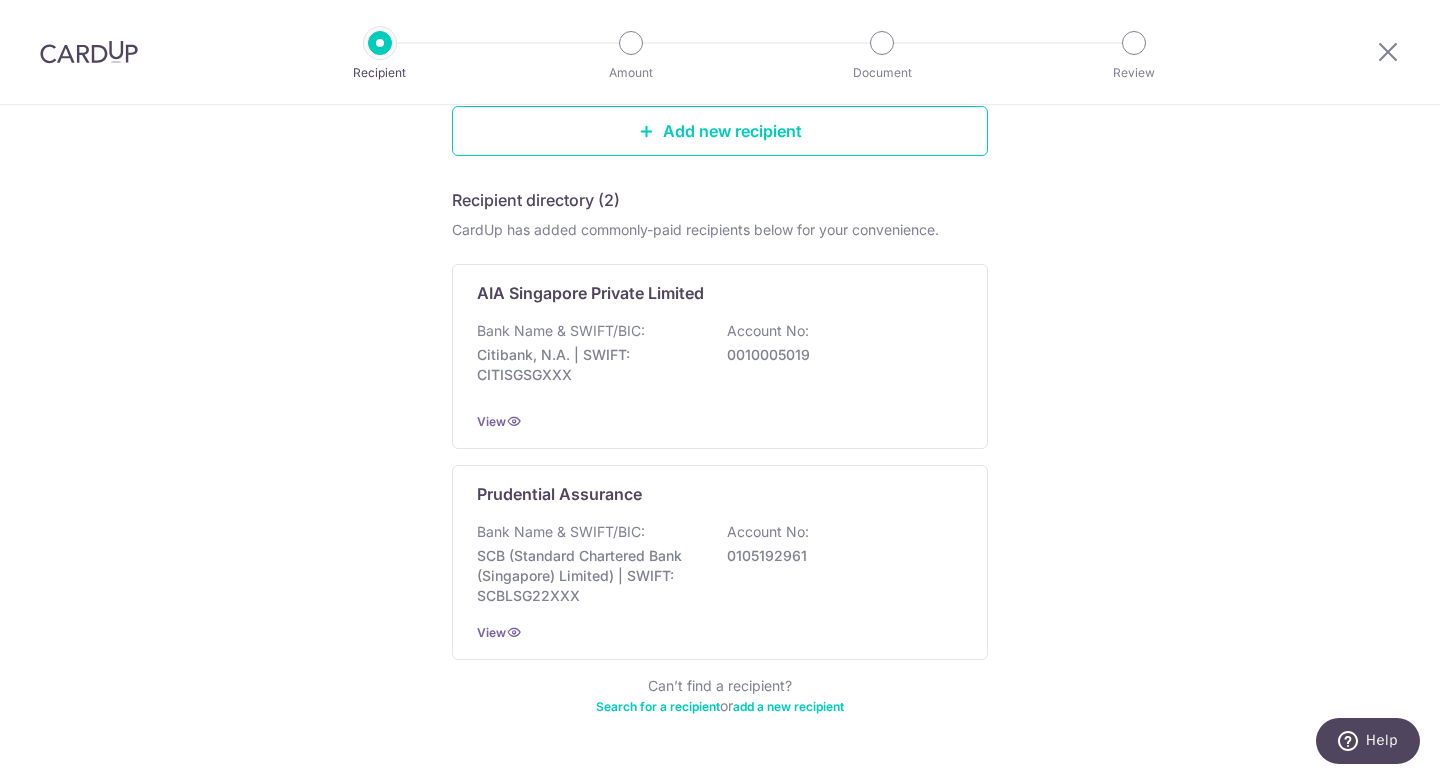 scroll, scrollTop: 258, scrollLeft: 0, axis: vertical 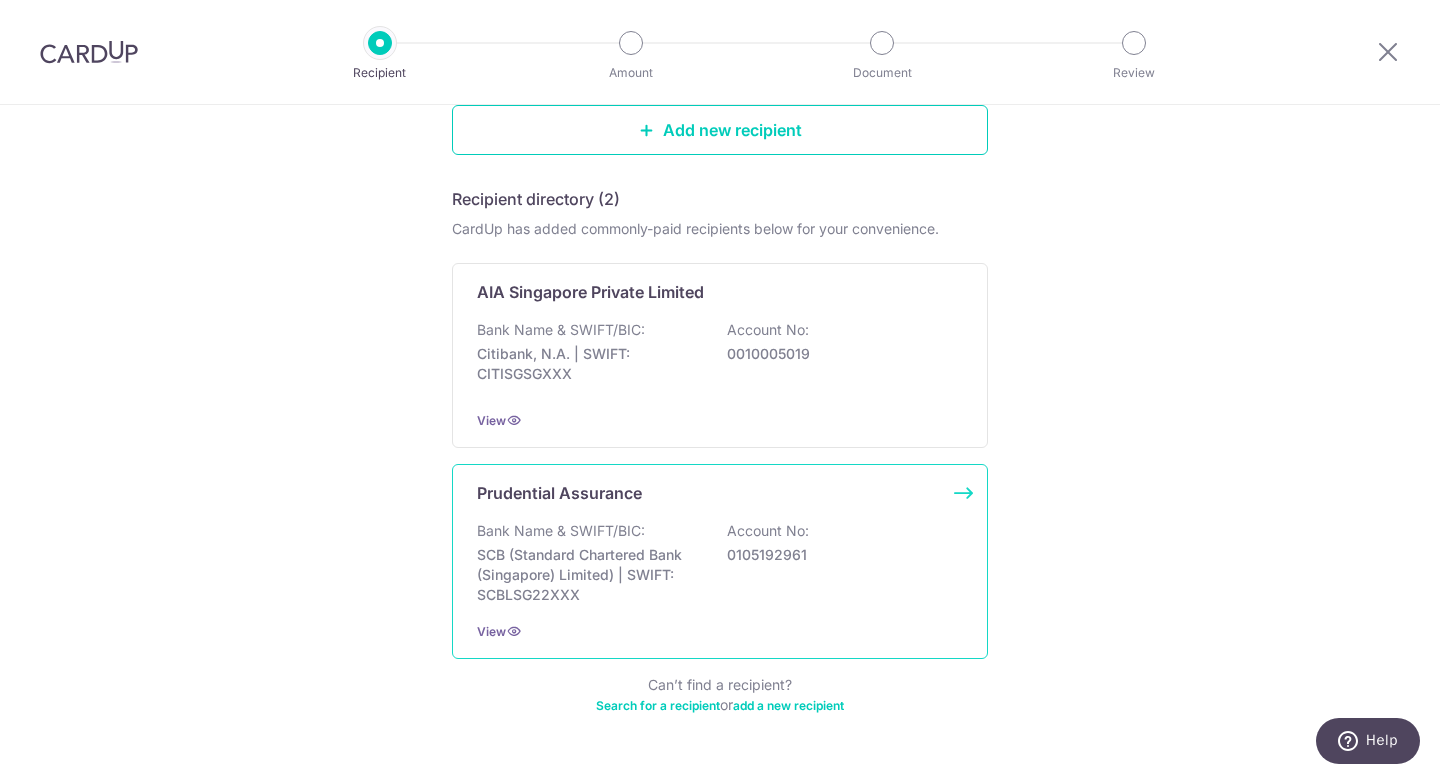 click on "Bank Name & SWIFT/BIC:
SCB (Standard Chartered Bank (Singapore) Limited) | SWIFT: [SWIFT]
Account No:
[ACCOUNT]" at bounding box center (720, 563) 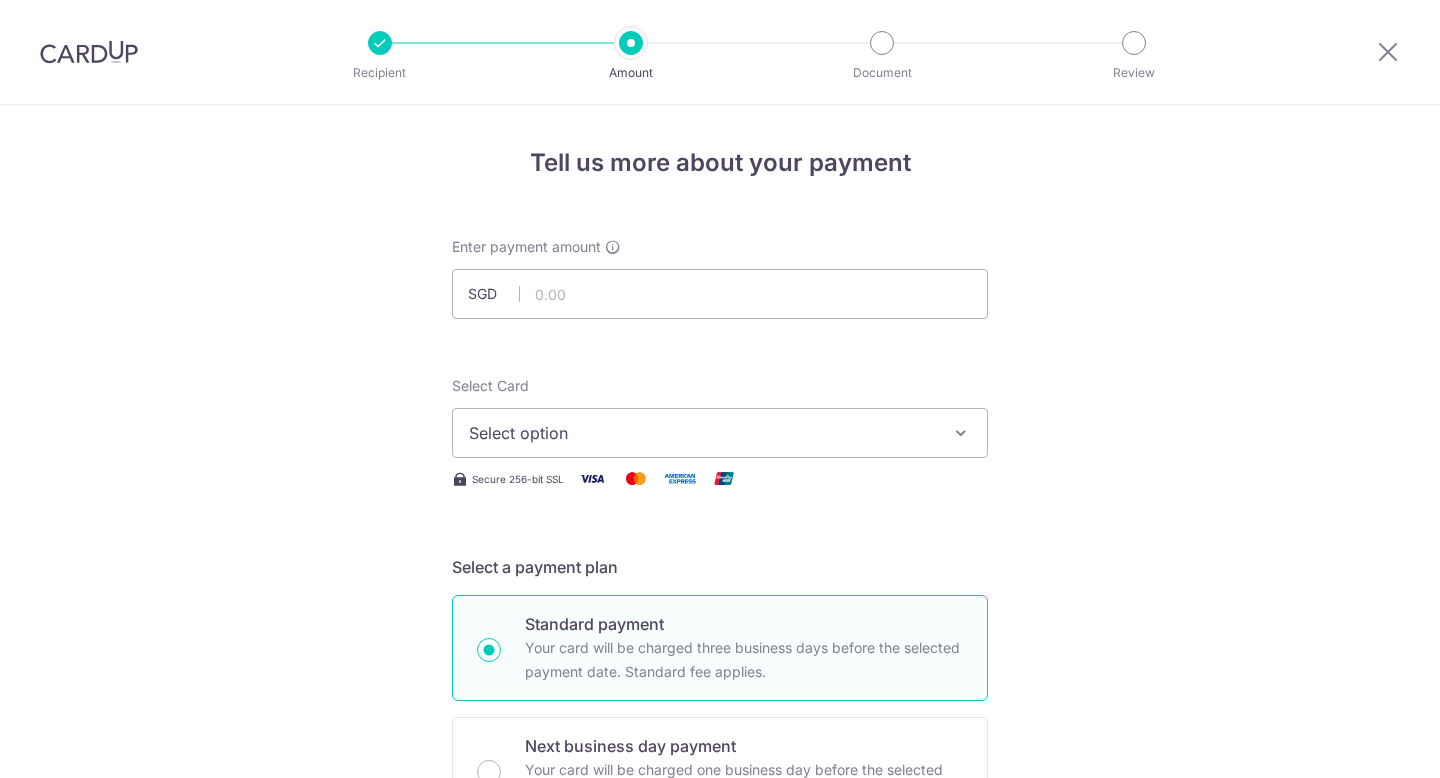 scroll, scrollTop: 0, scrollLeft: 0, axis: both 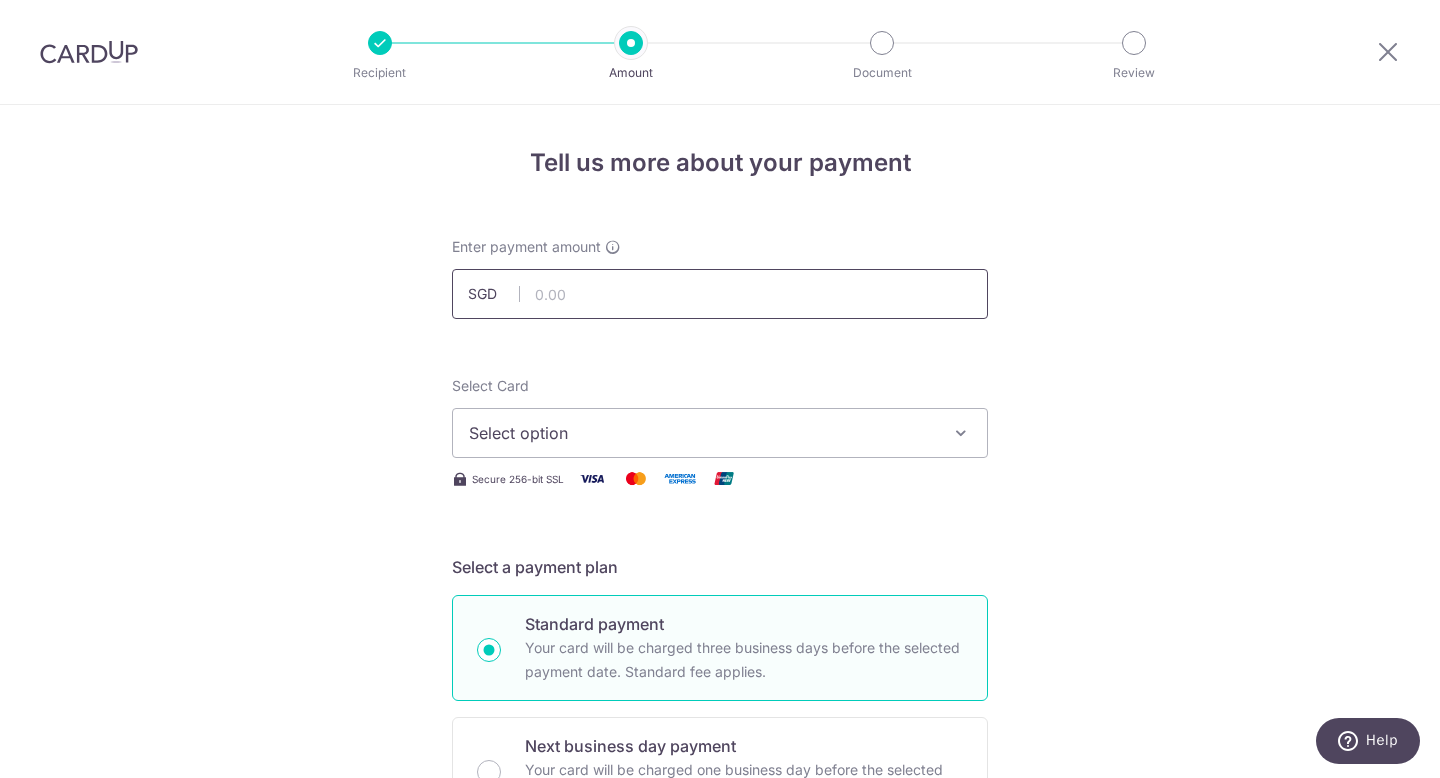 click at bounding box center [720, 294] 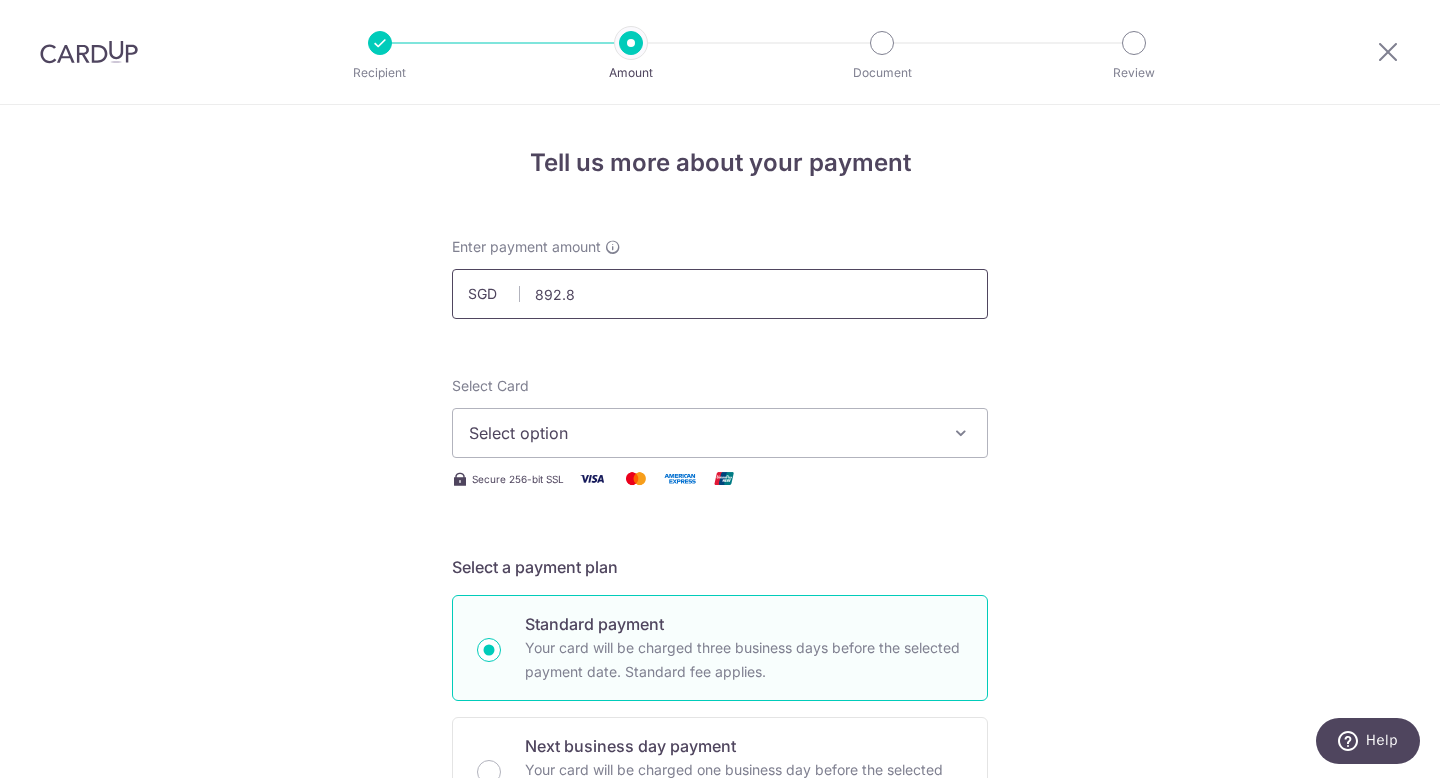 type on "892.80" 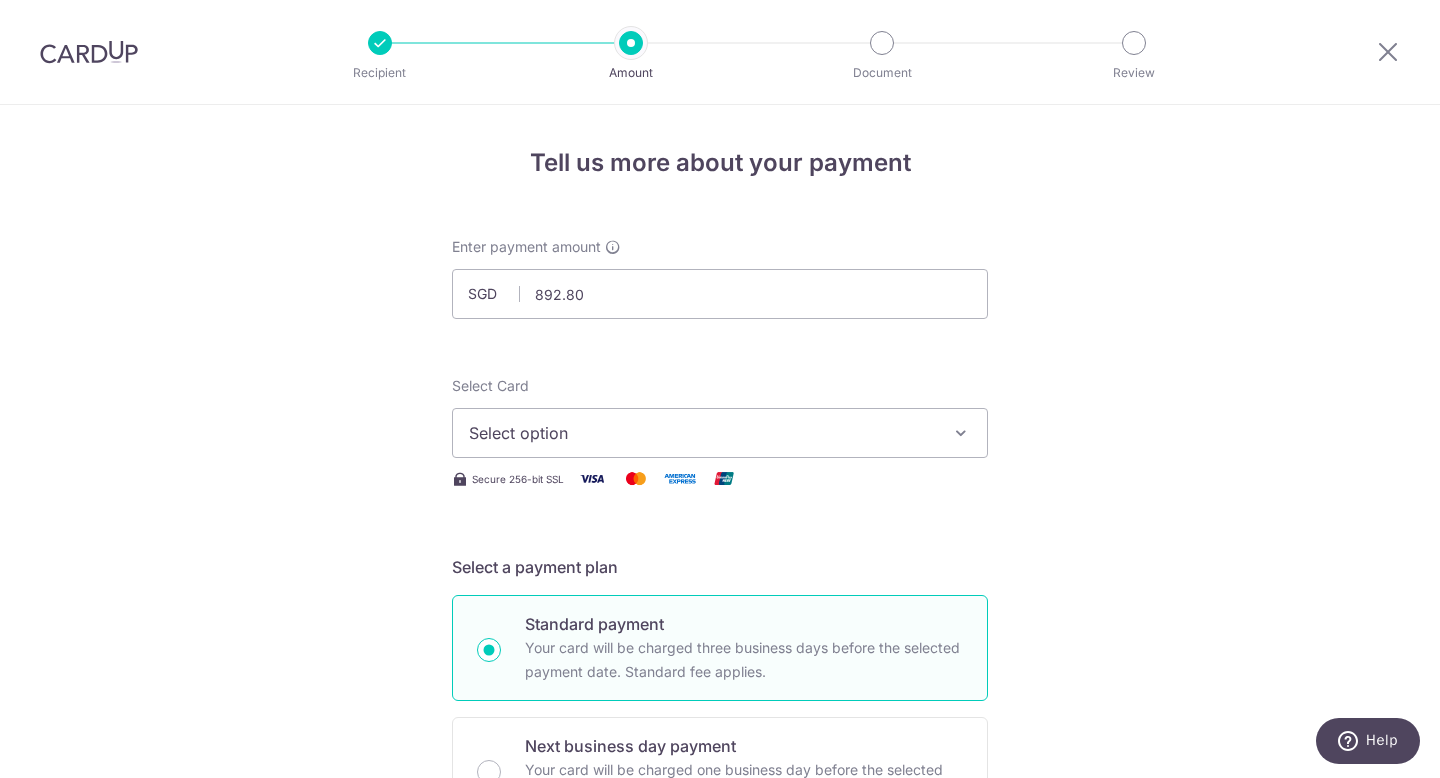 click on "Select option" at bounding box center (702, 433) 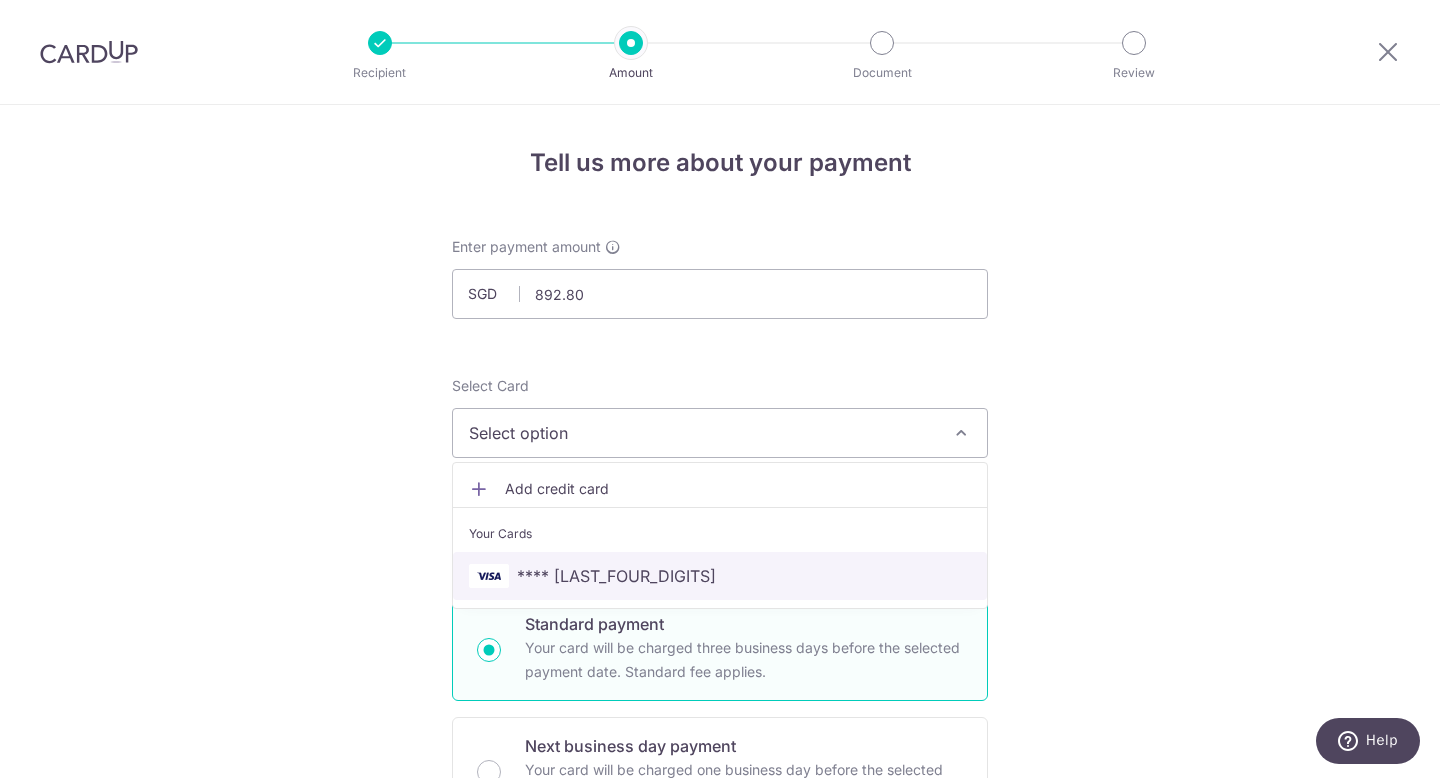 click on "**** 9298" at bounding box center [616, 576] 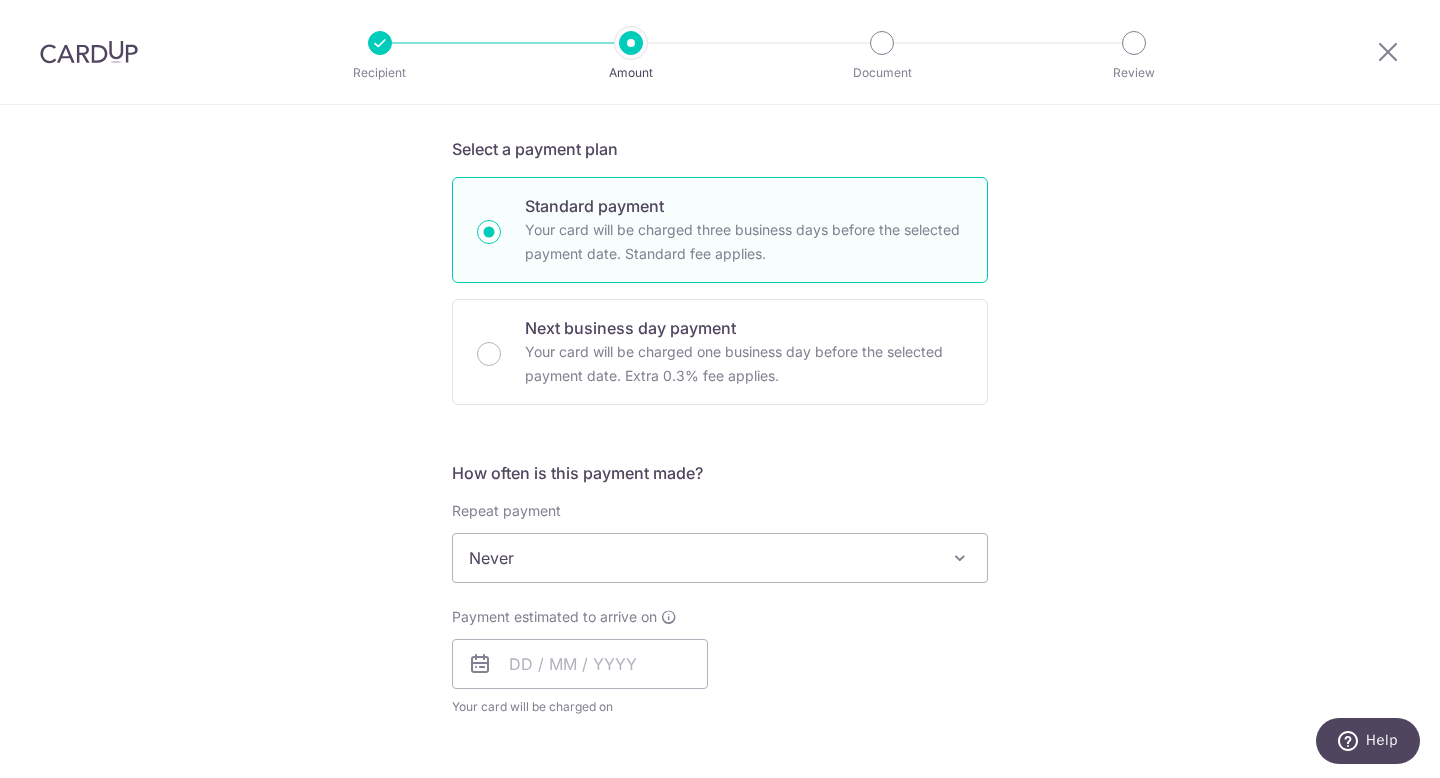 scroll, scrollTop: 482, scrollLeft: 0, axis: vertical 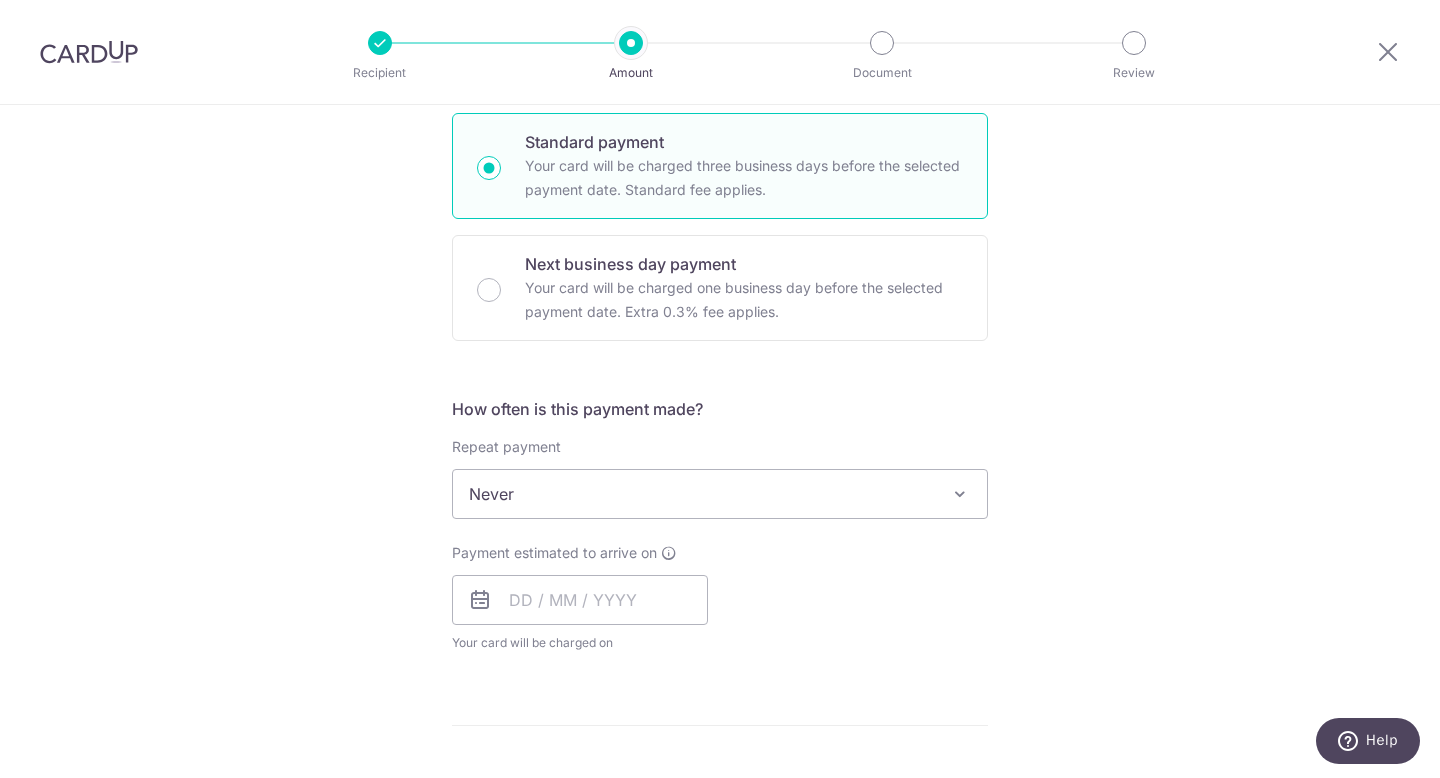 click on "Never" at bounding box center (720, 494) 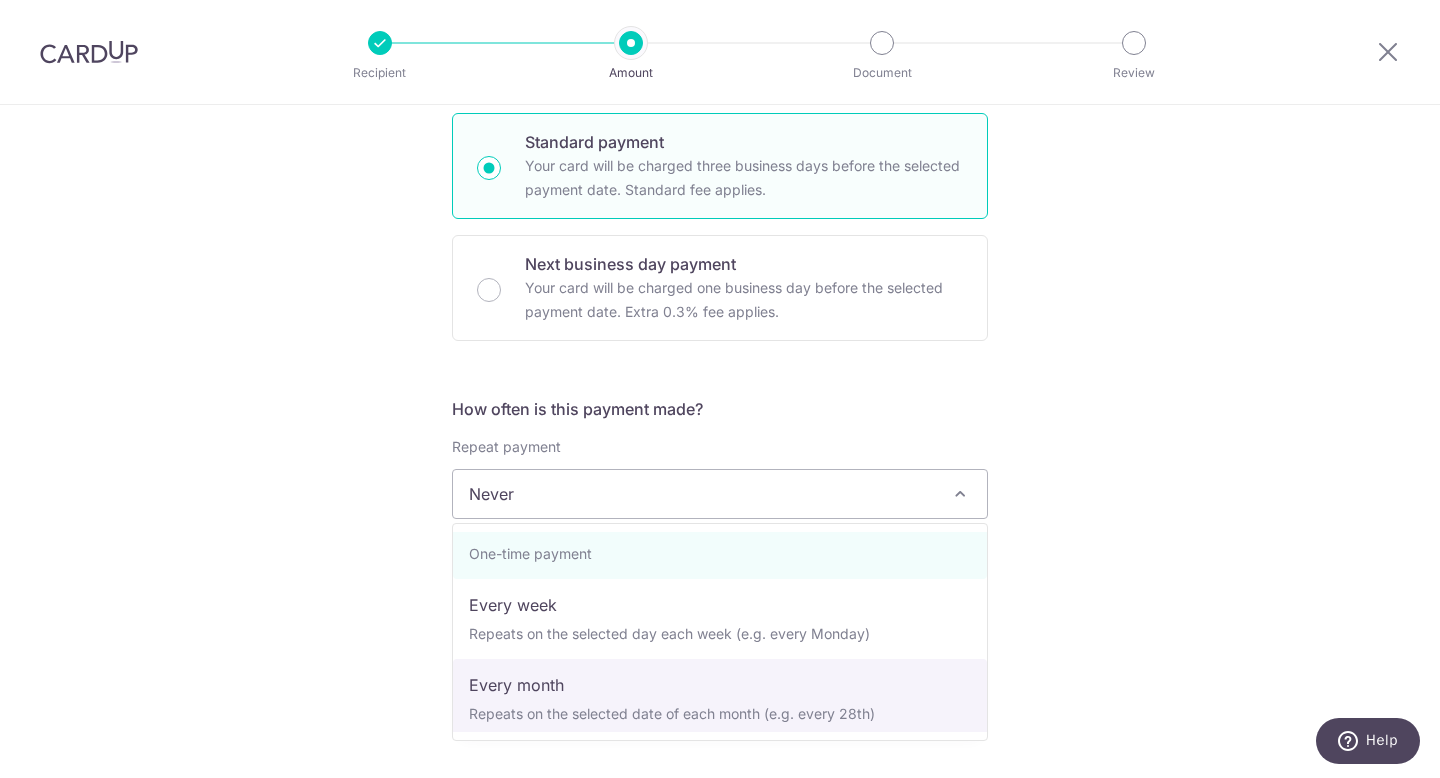 scroll, scrollTop: 56, scrollLeft: 0, axis: vertical 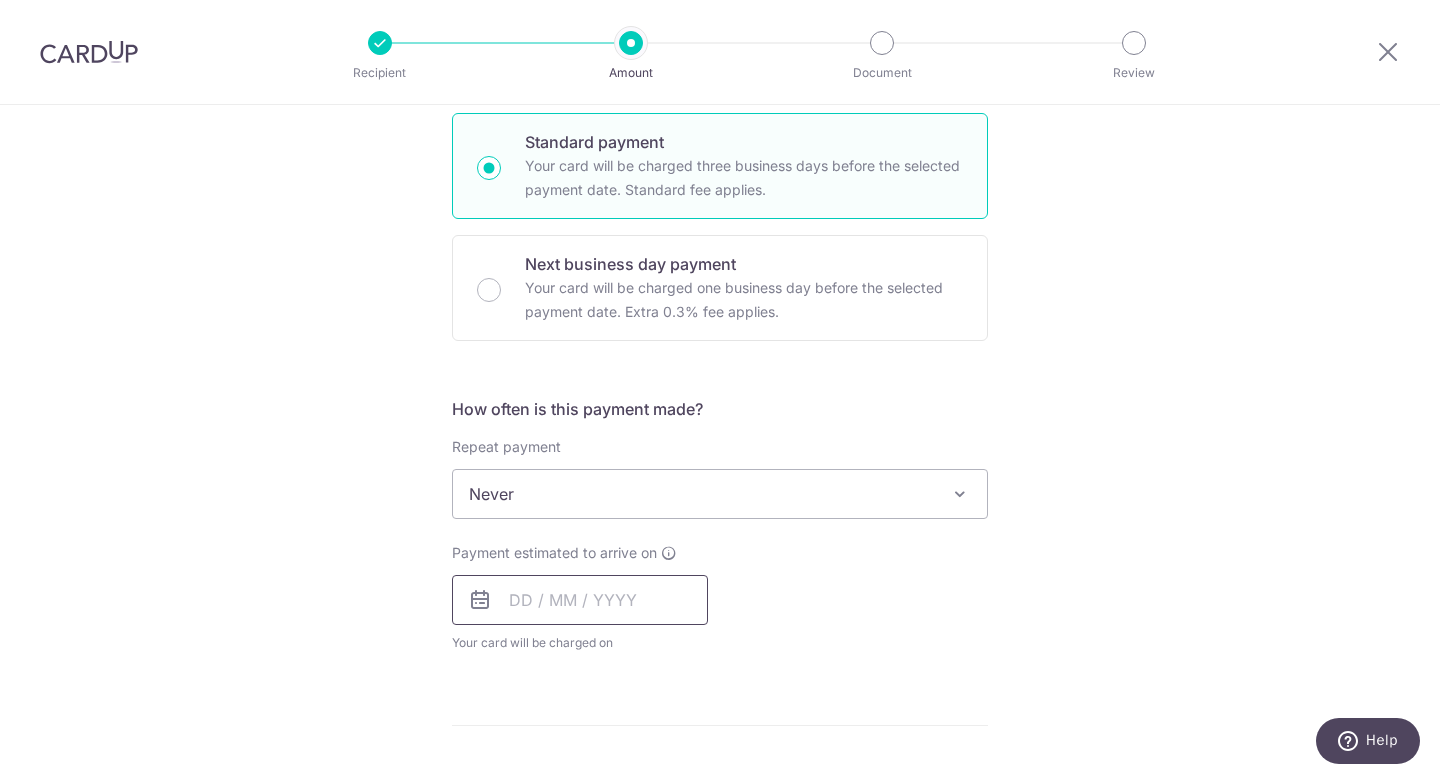 click at bounding box center (580, 600) 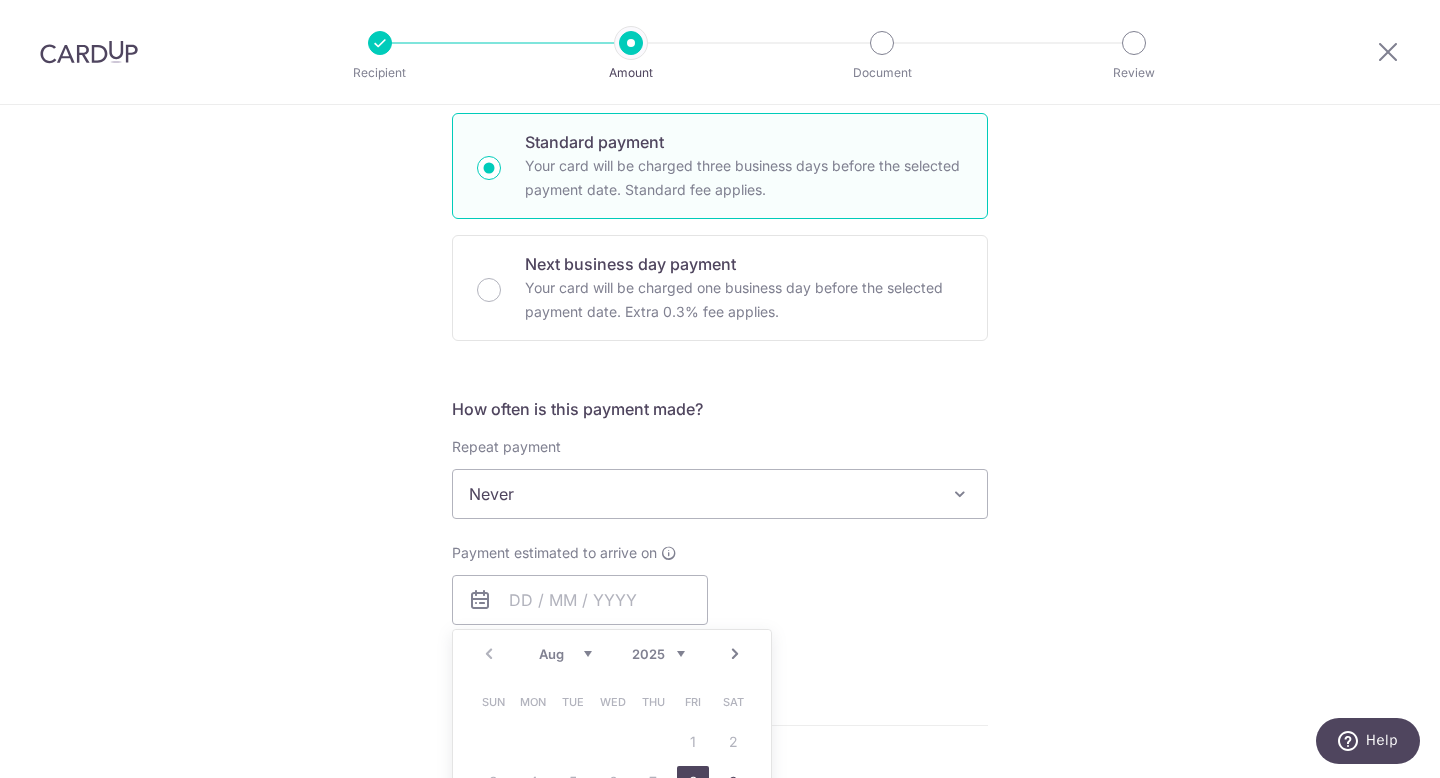click on "Aug Sep Oct Nov Dec" at bounding box center [565, 654] 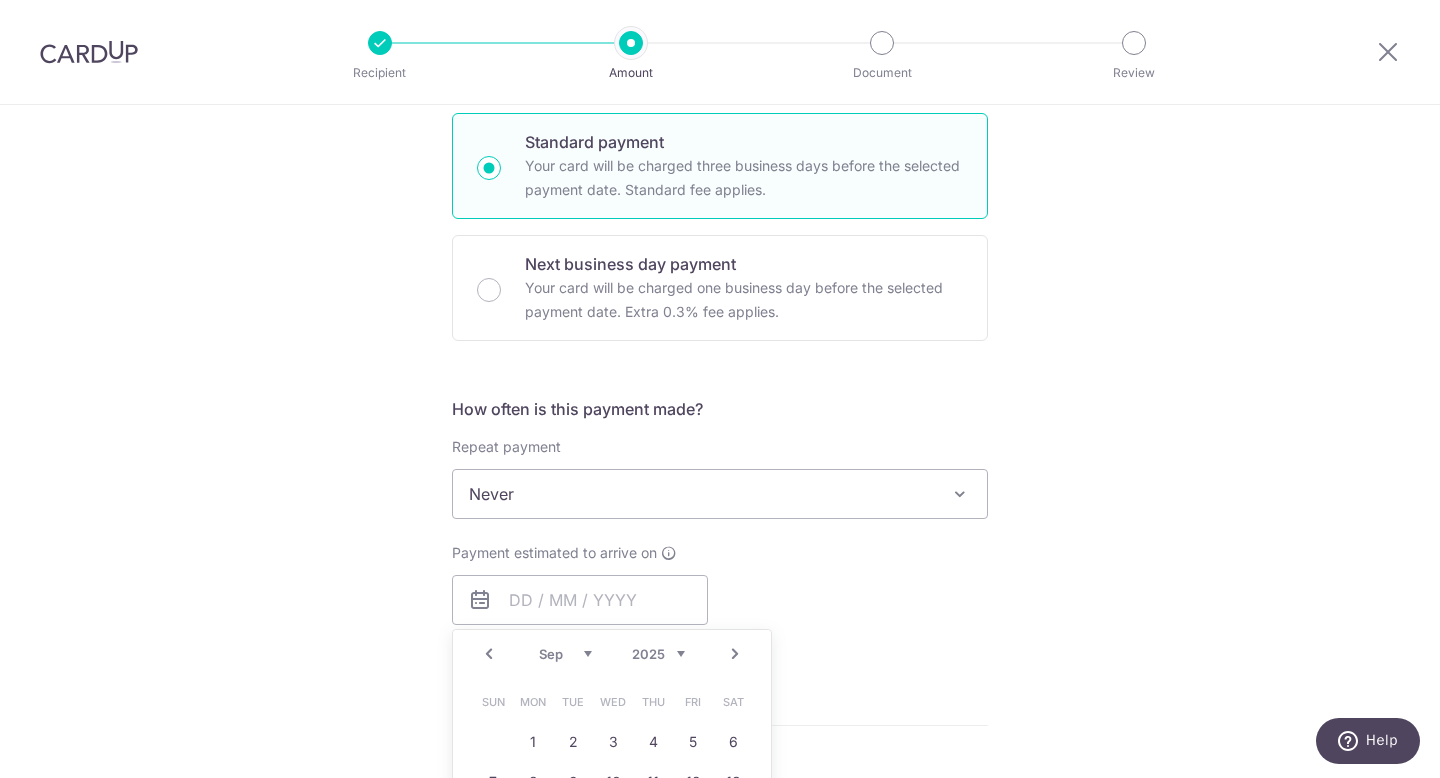 click on "1" at bounding box center [533, 742] 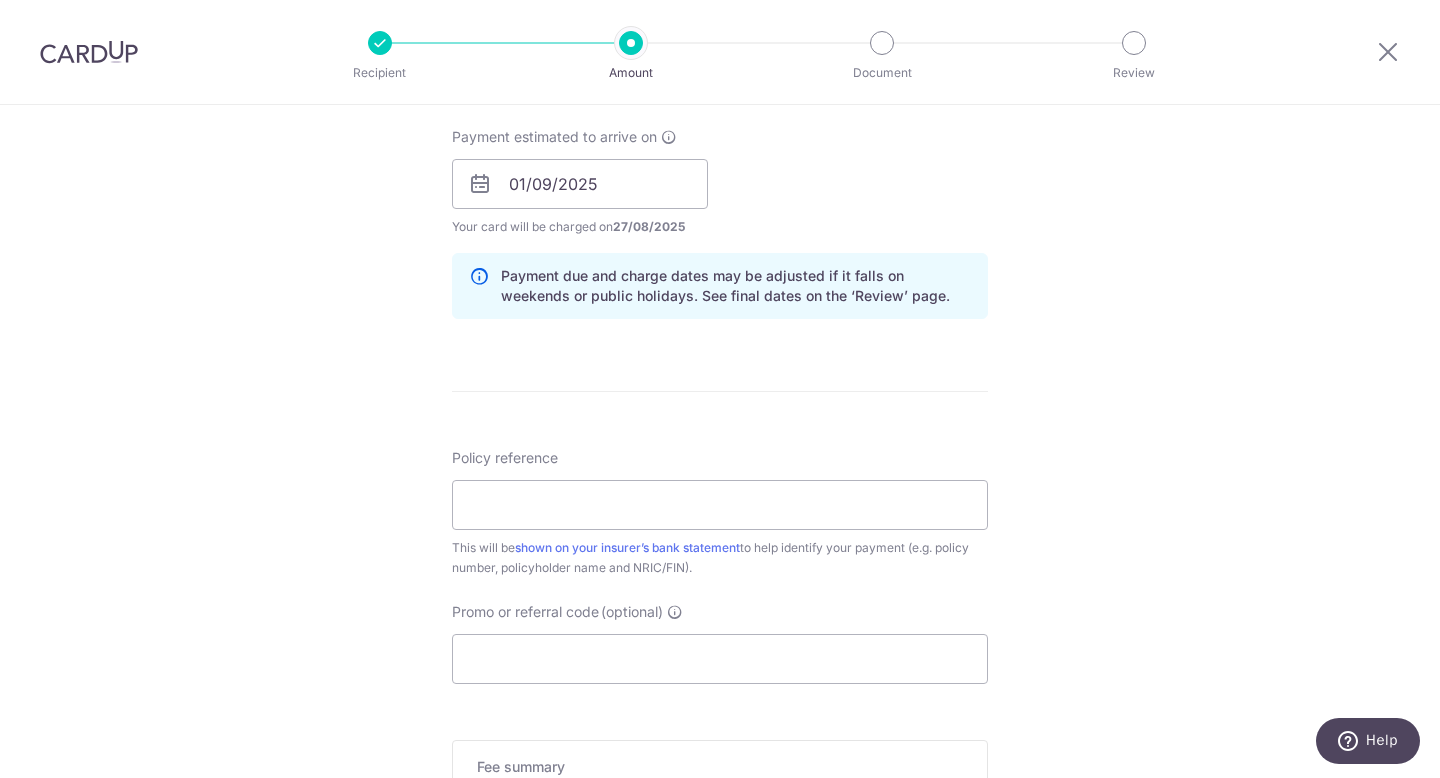 scroll, scrollTop: 907, scrollLeft: 0, axis: vertical 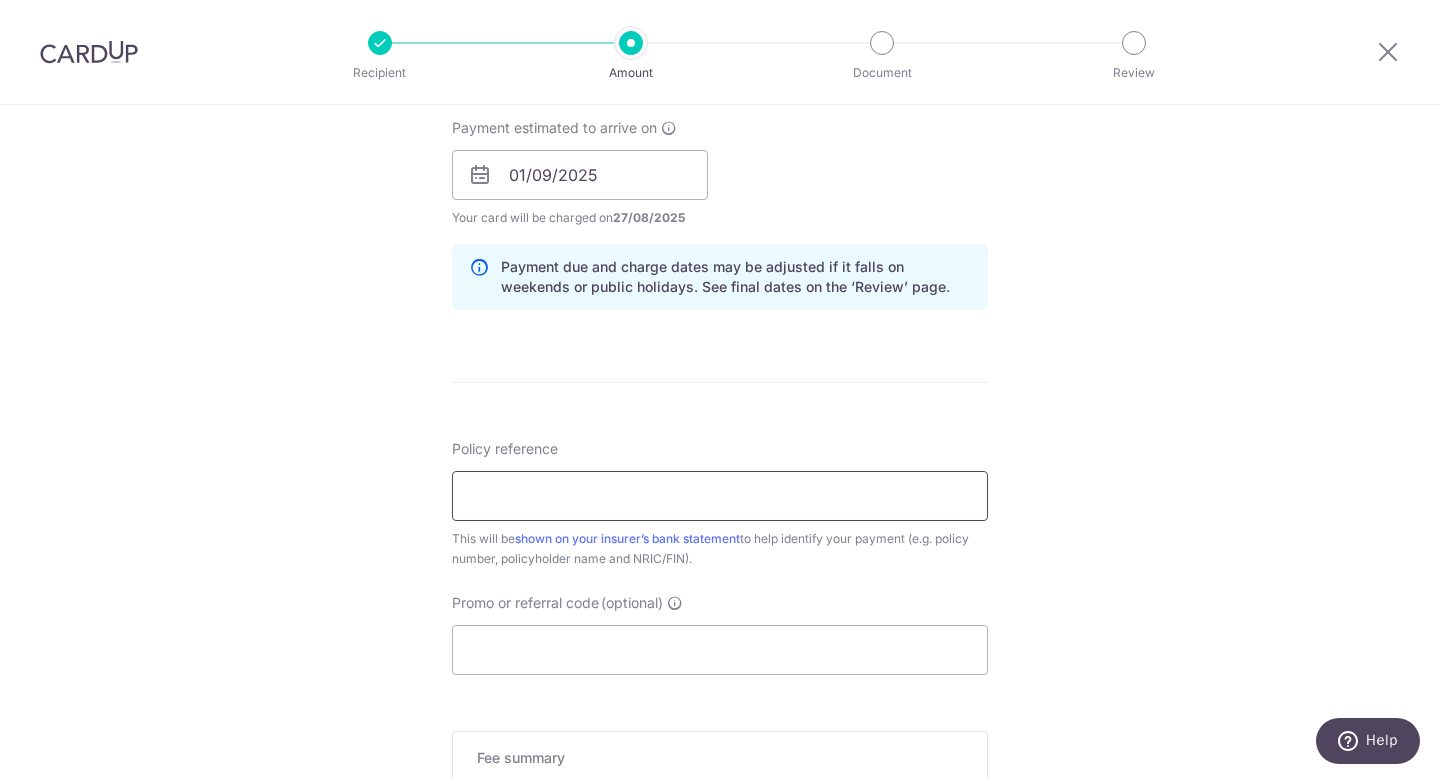 click on "Policy reference" at bounding box center [720, 496] 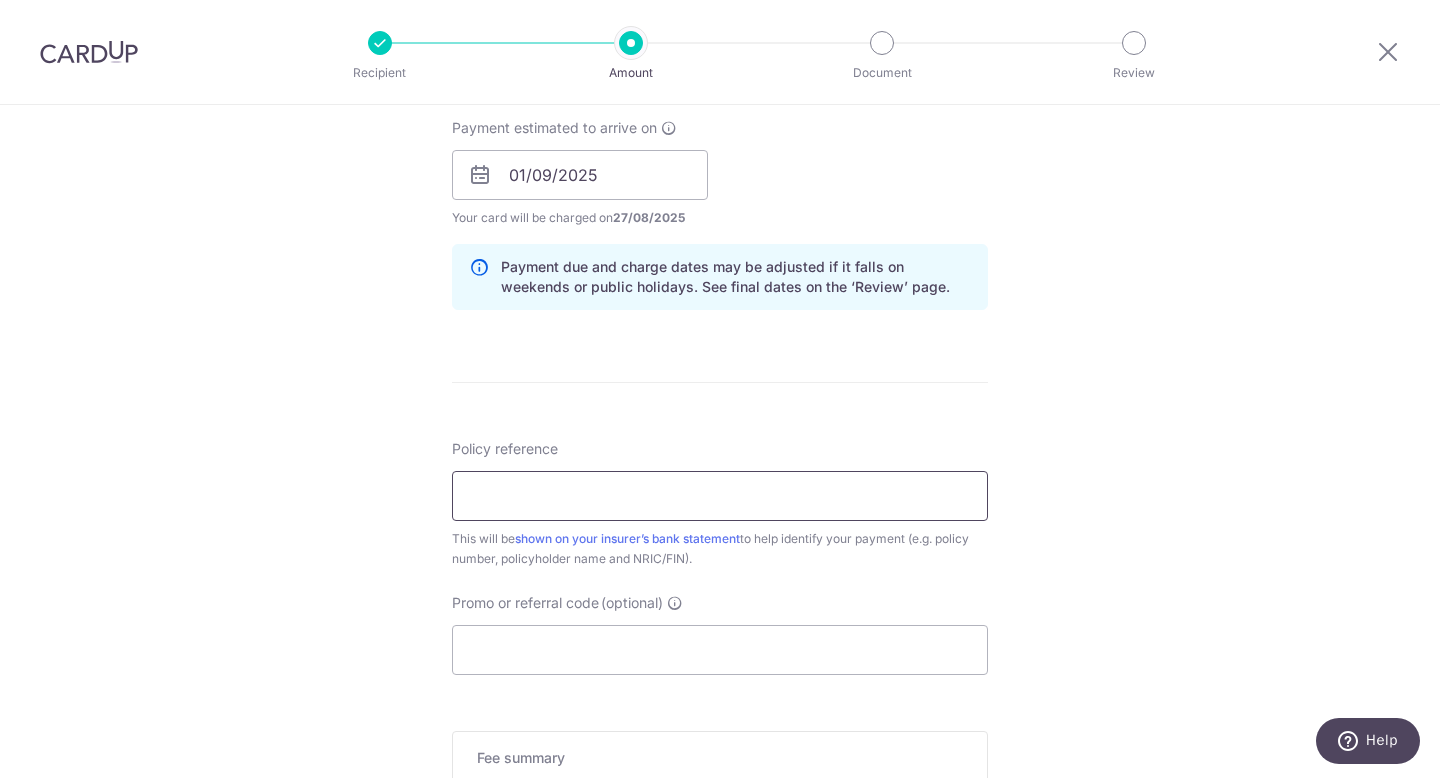 type on "a" 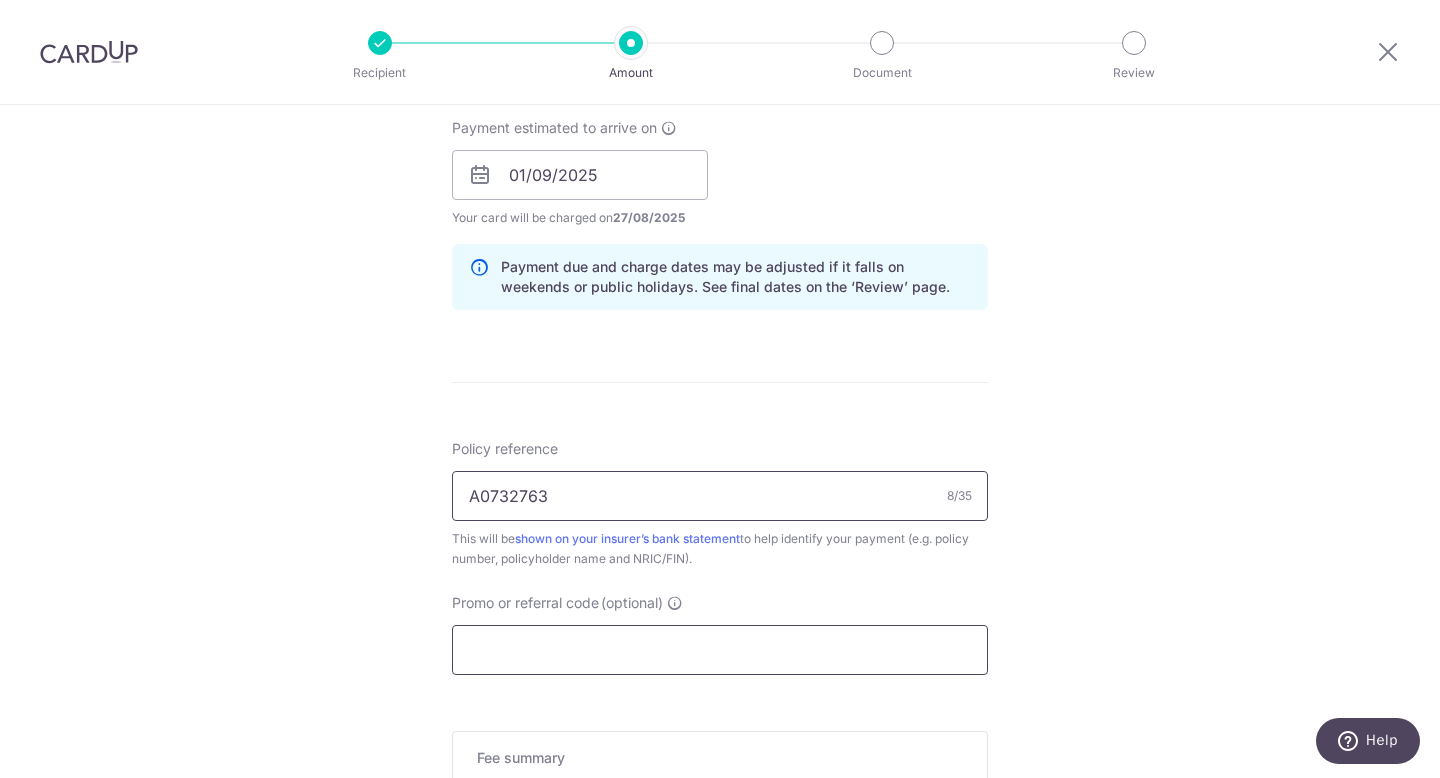 scroll, scrollTop: 981, scrollLeft: 0, axis: vertical 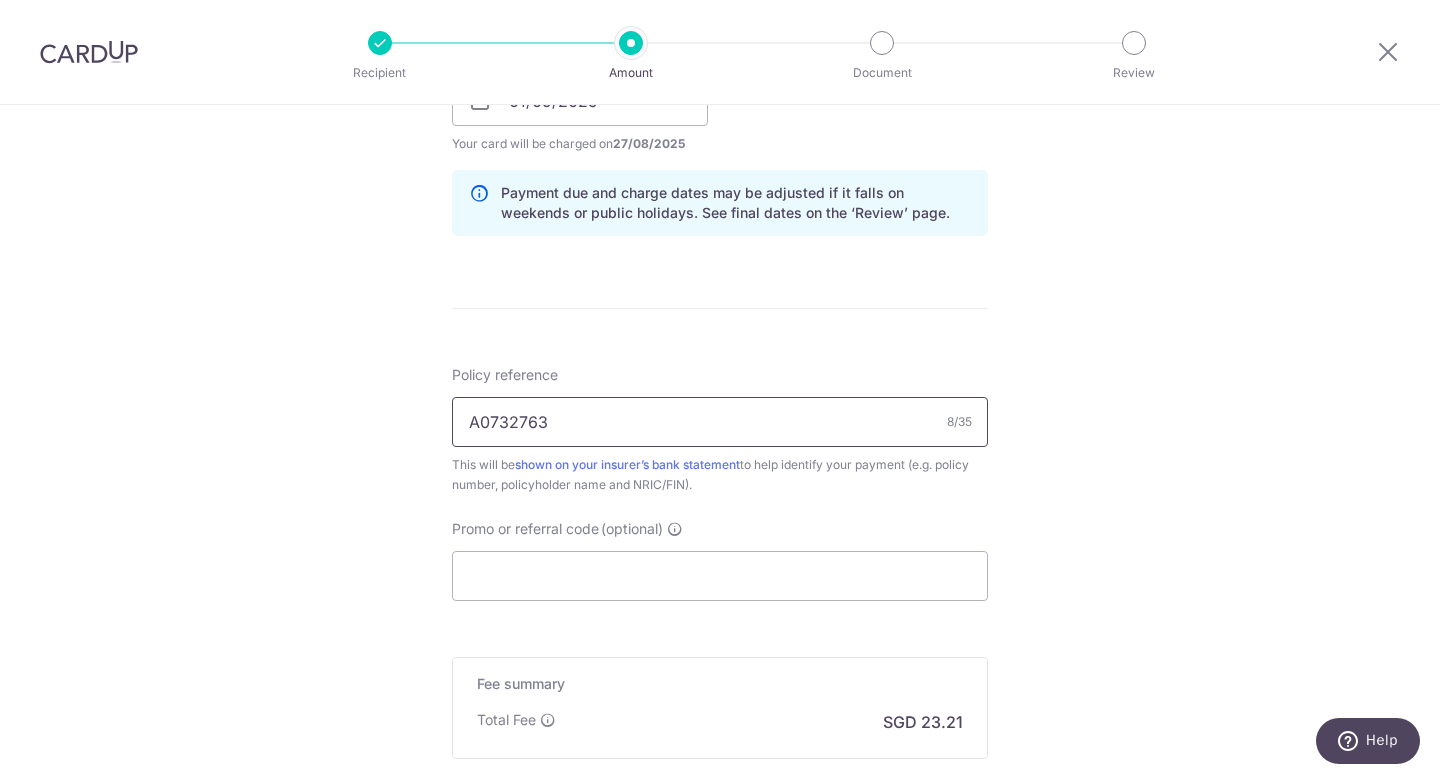 type on "A0732763" 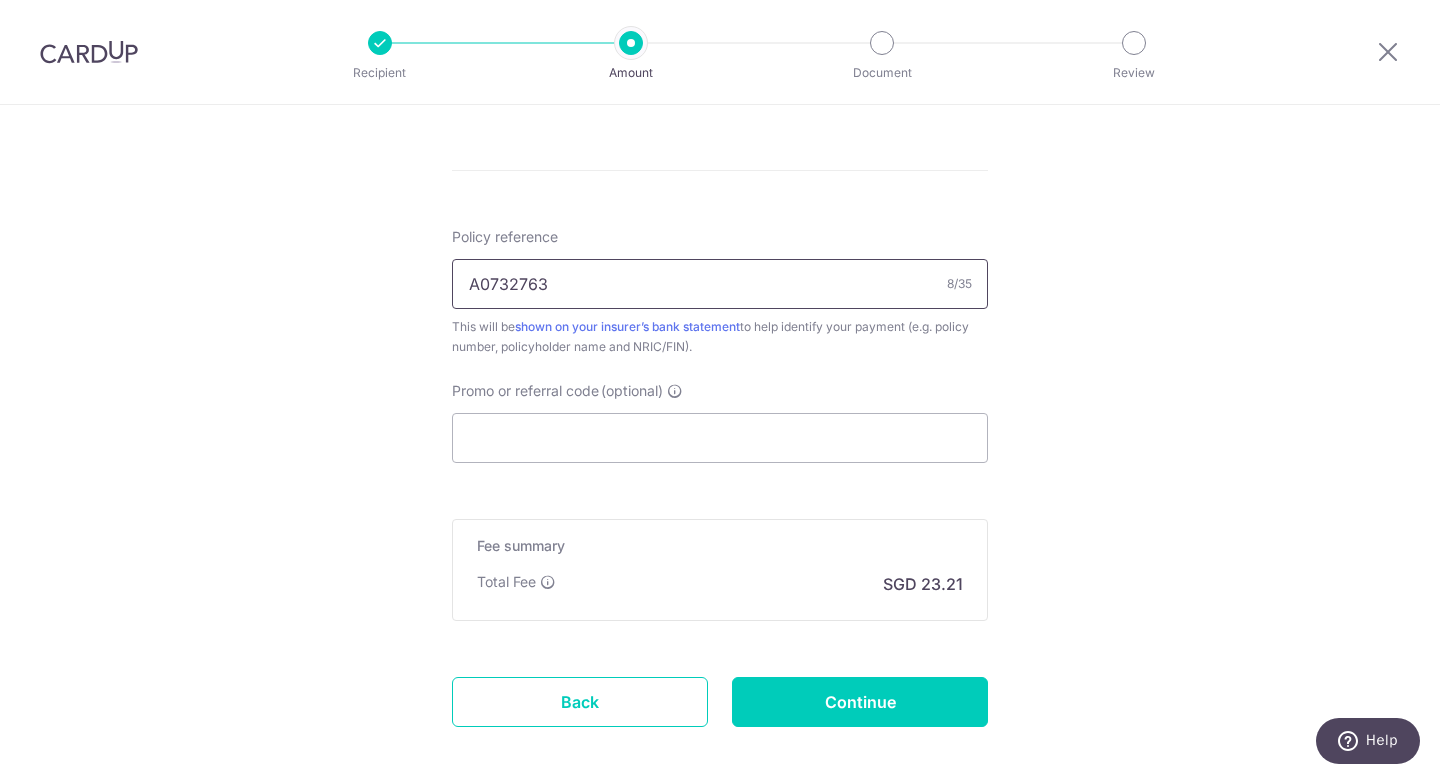 scroll, scrollTop: 1218, scrollLeft: 0, axis: vertical 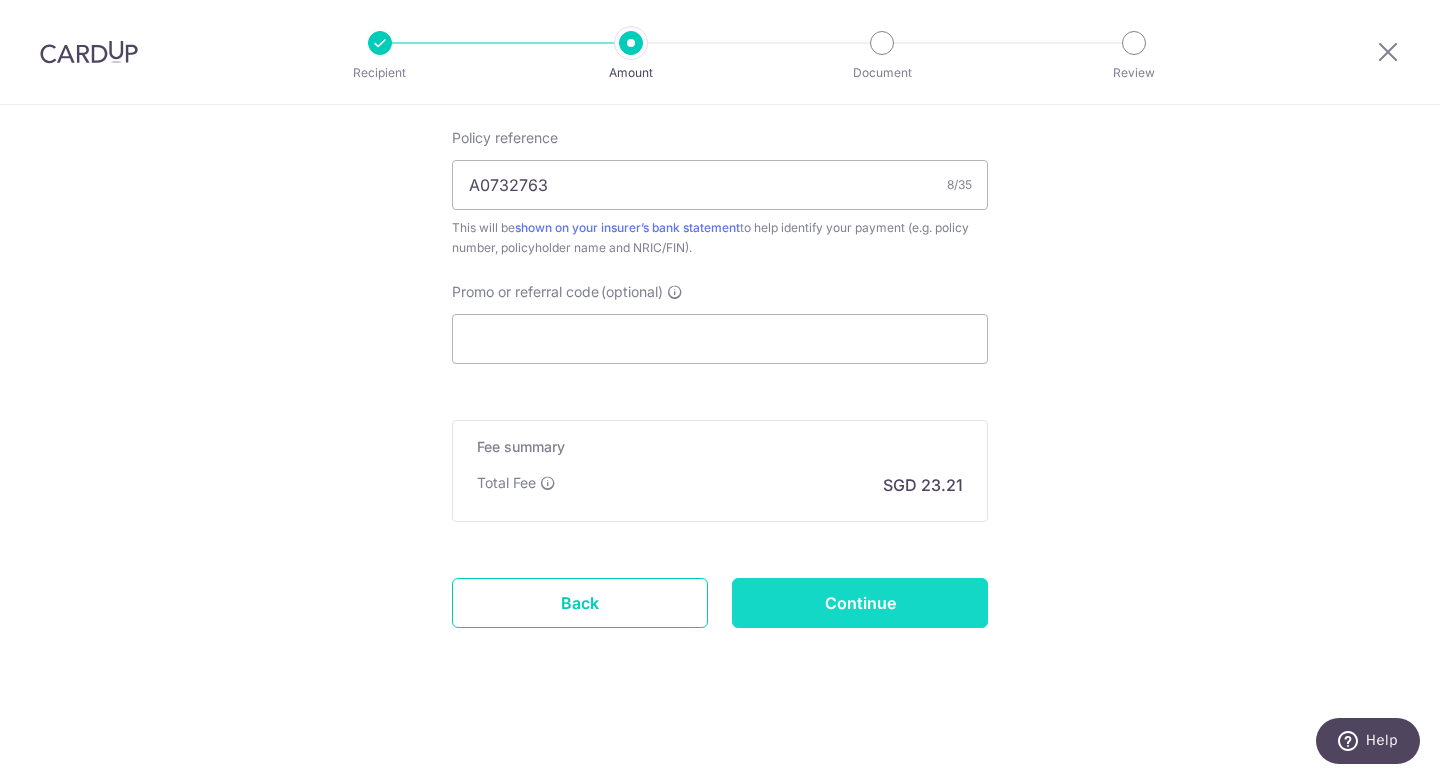 click on "Continue" at bounding box center [860, 603] 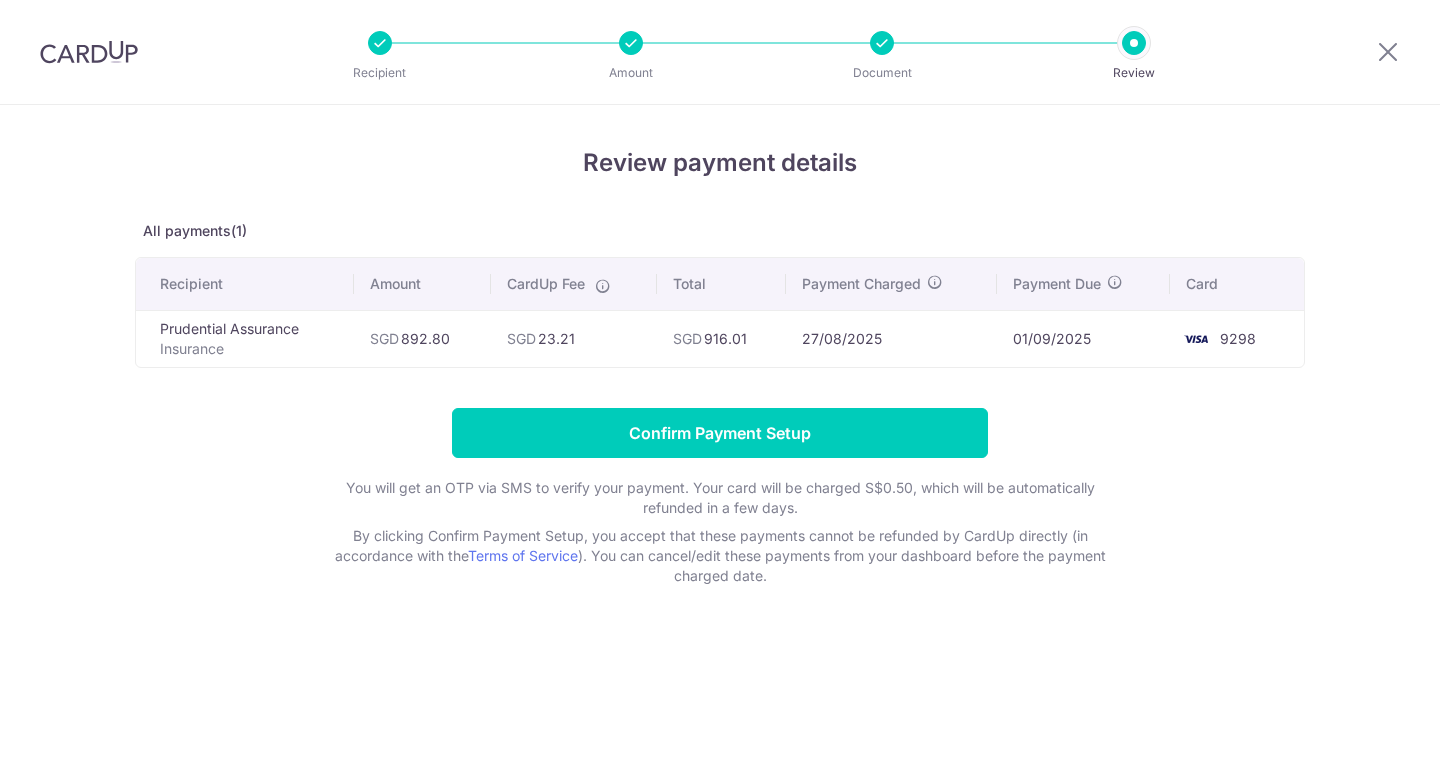 scroll, scrollTop: 0, scrollLeft: 0, axis: both 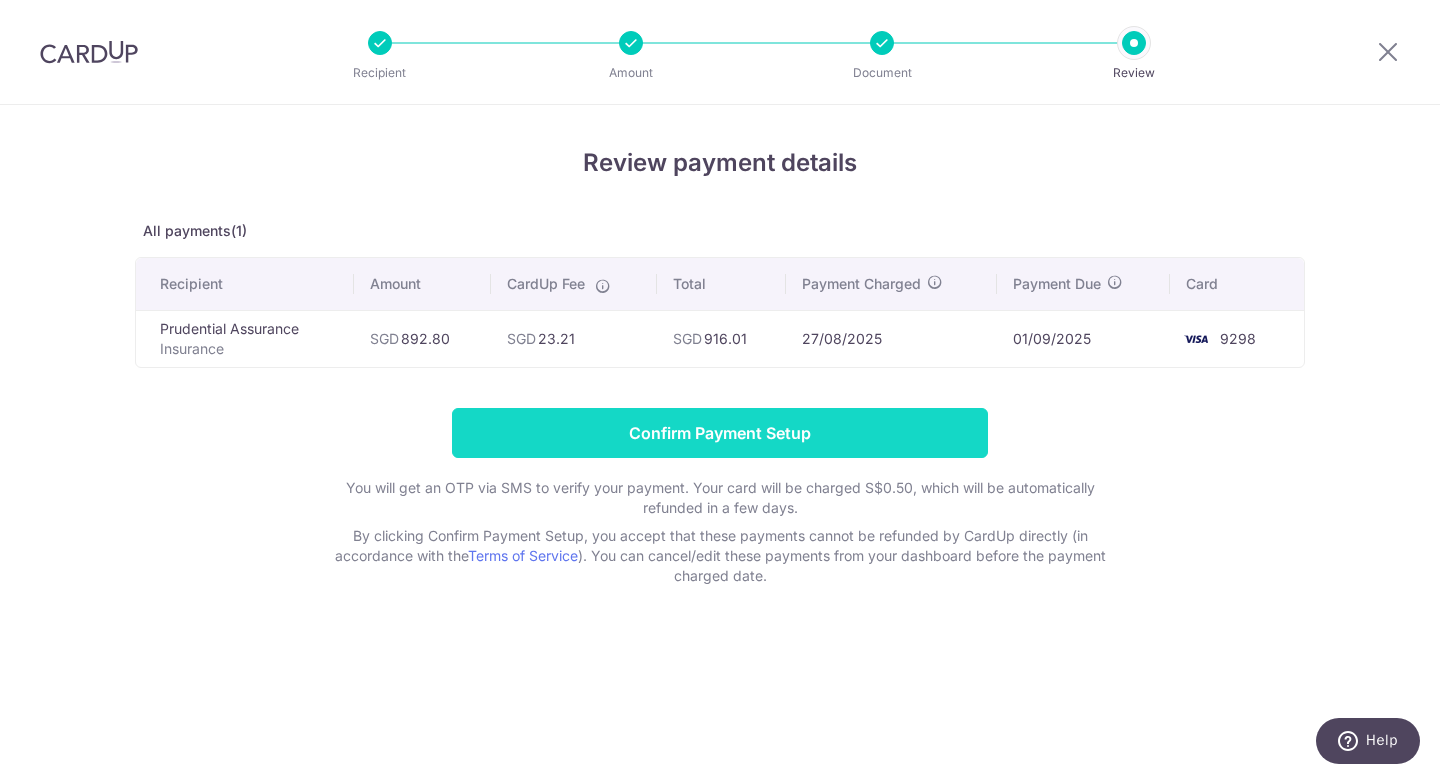 click on "Confirm Payment Setup" at bounding box center [720, 433] 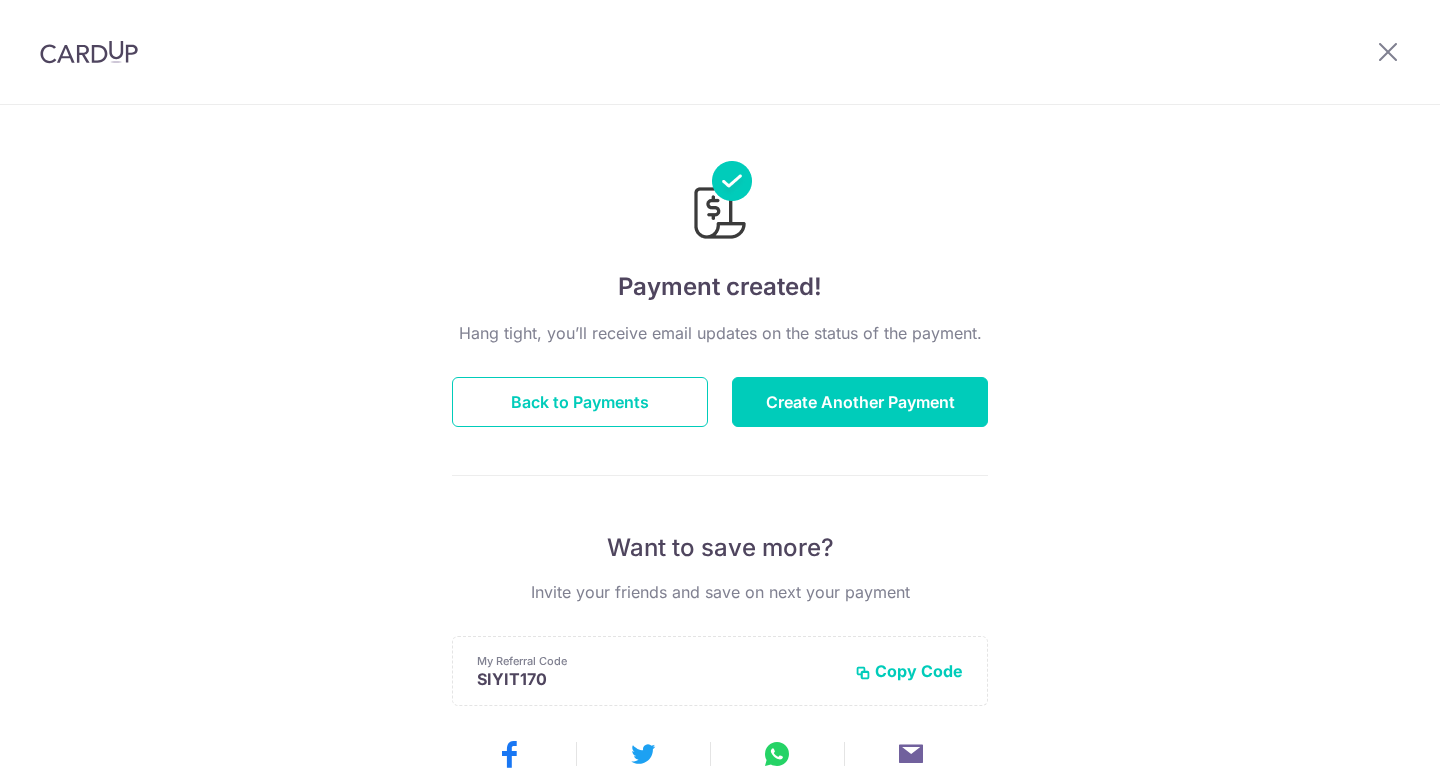 scroll, scrollTop: 0, scrollLeft: 0, axis: both 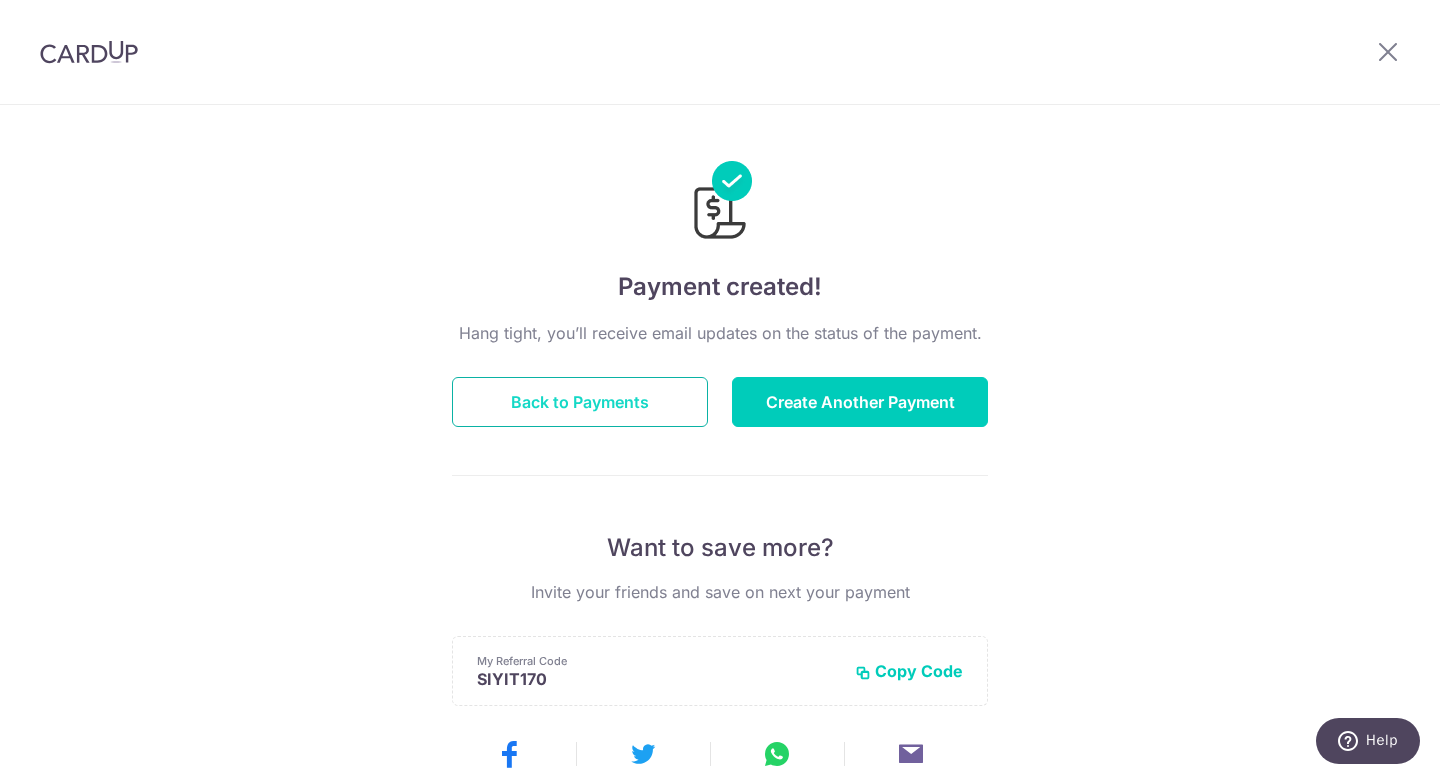 click on "Back to Payments" at bounding box center [580, 402] 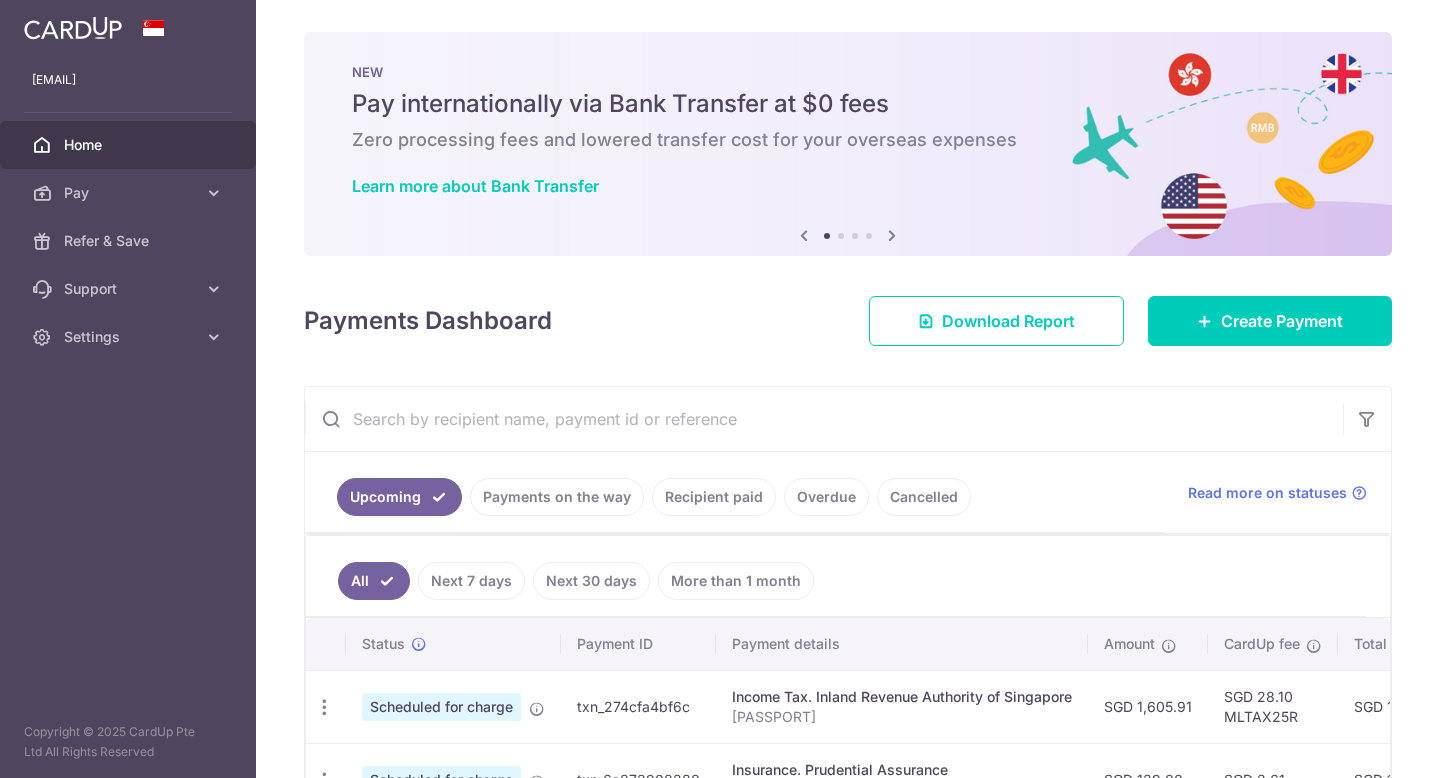 scroll, scrollTop: 0, scrollLeft: 0, axis: both 